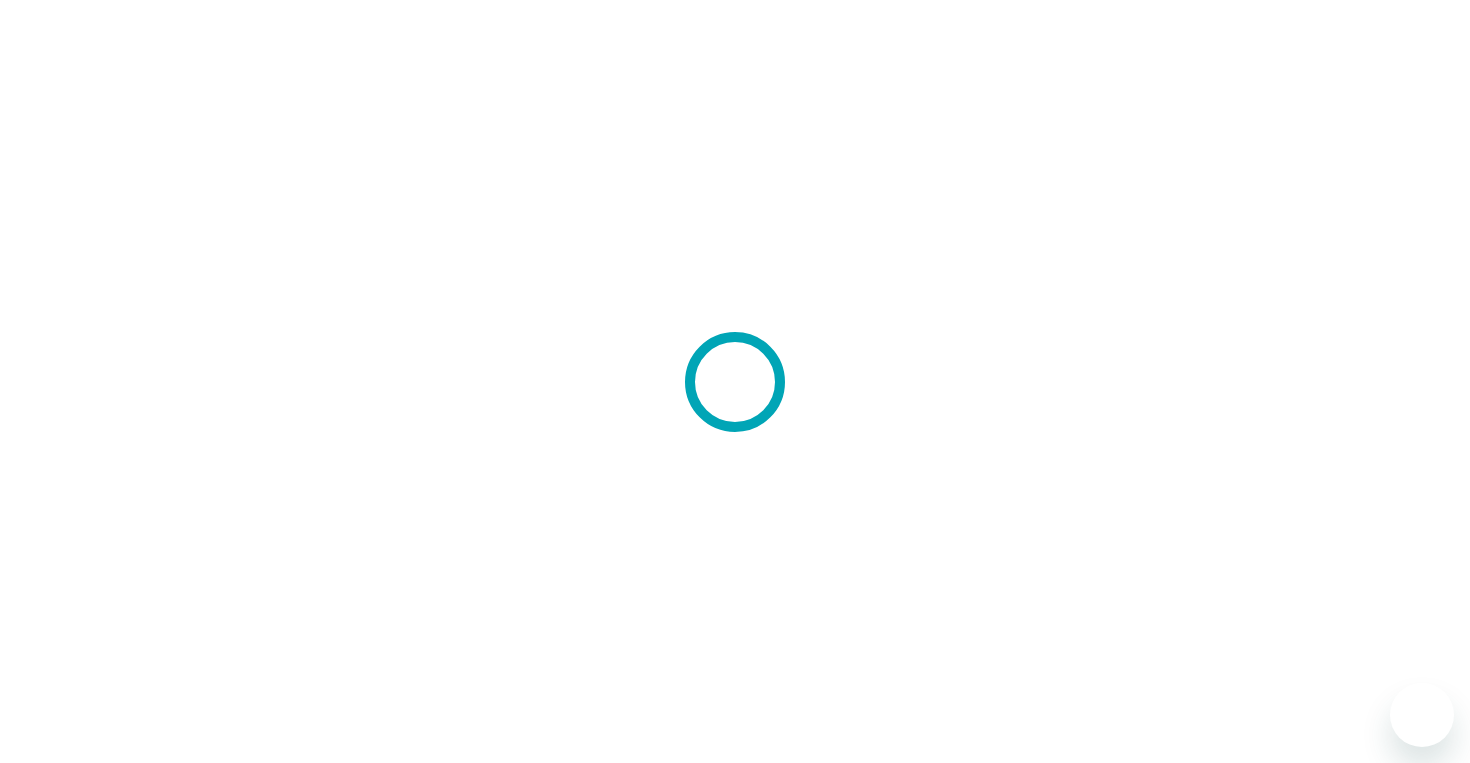 scroll, scrollTop: 0, scrollLeft: 0, axis: both 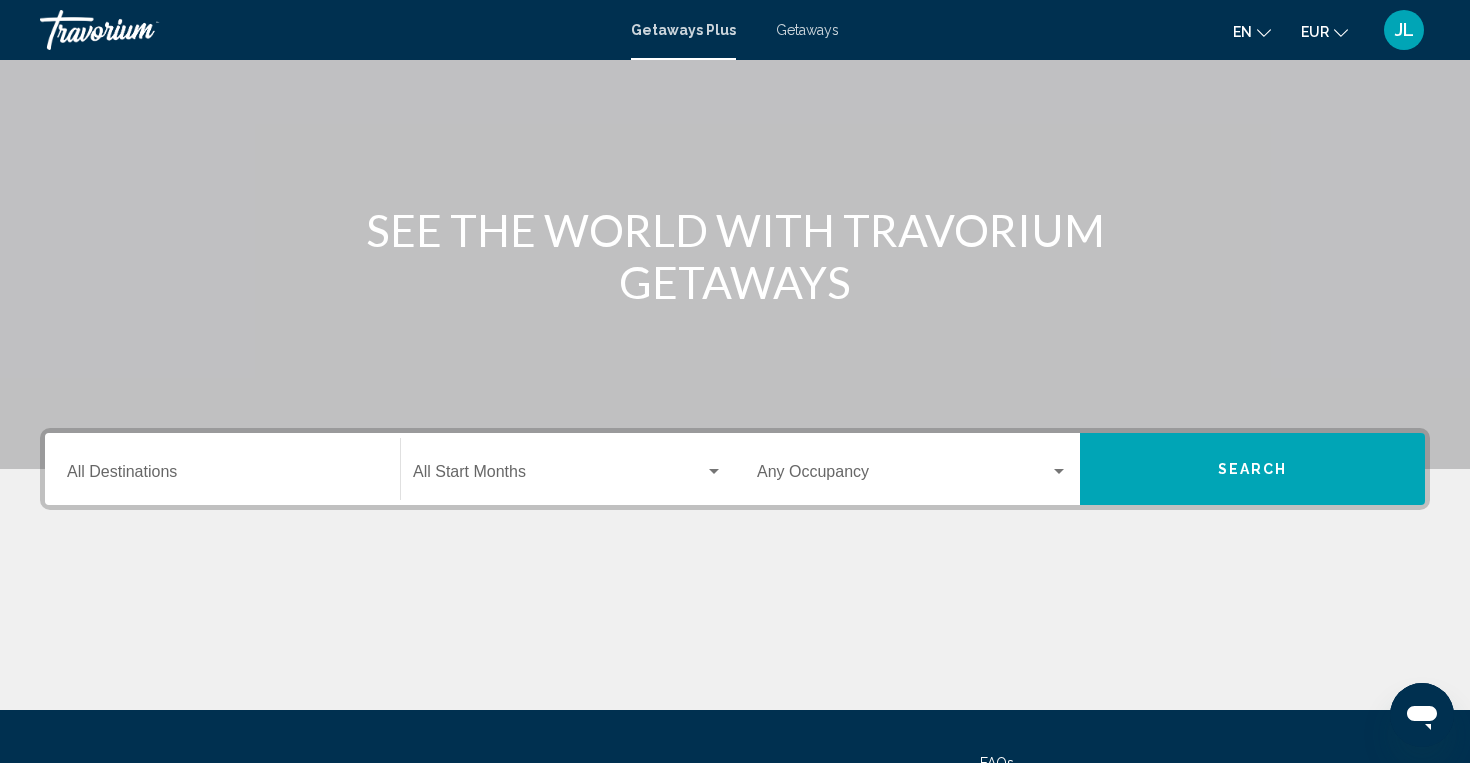 click on "Destination All Destinations" at bounding box center [222, 469] 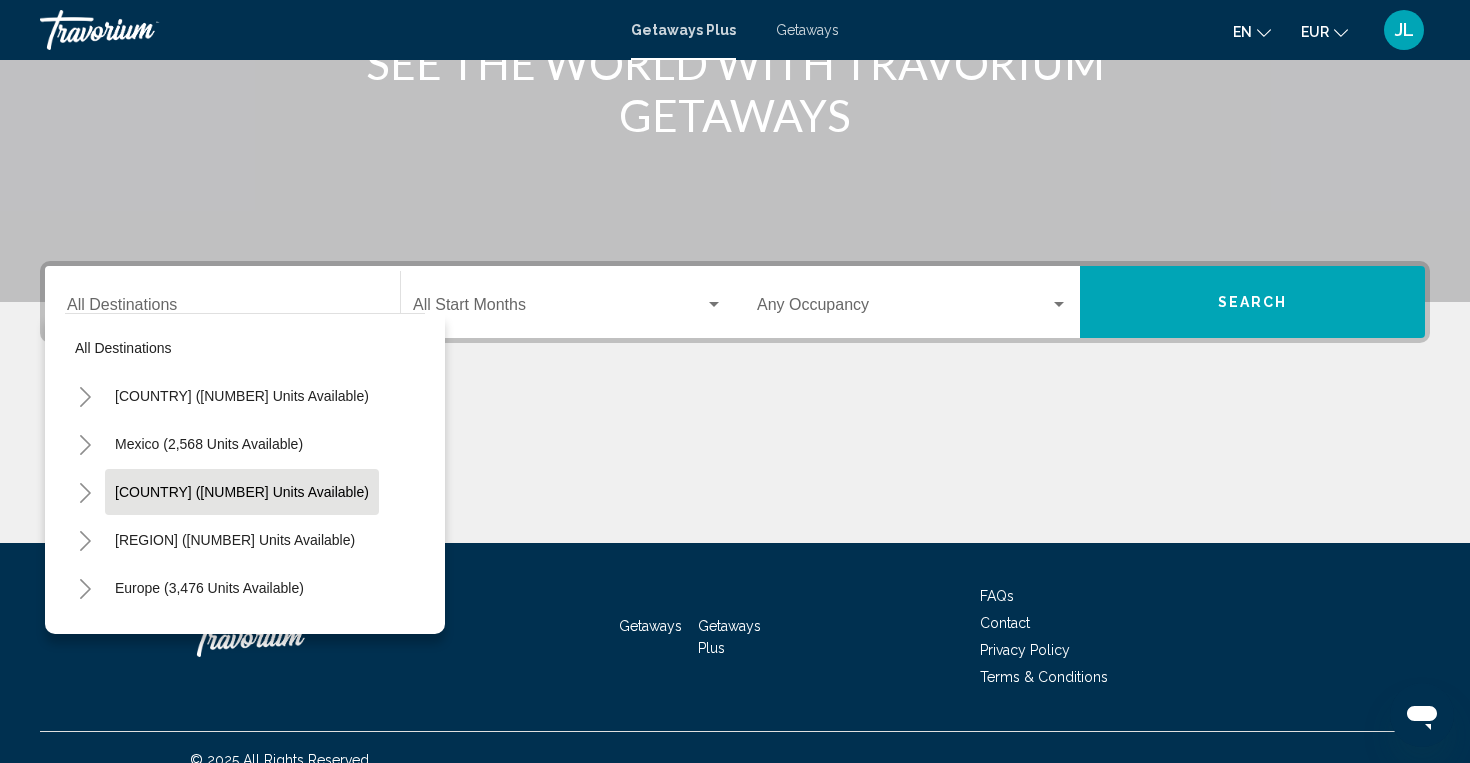 scroll, scrollTop: 323, scrollLeft: 0, axis: vertical 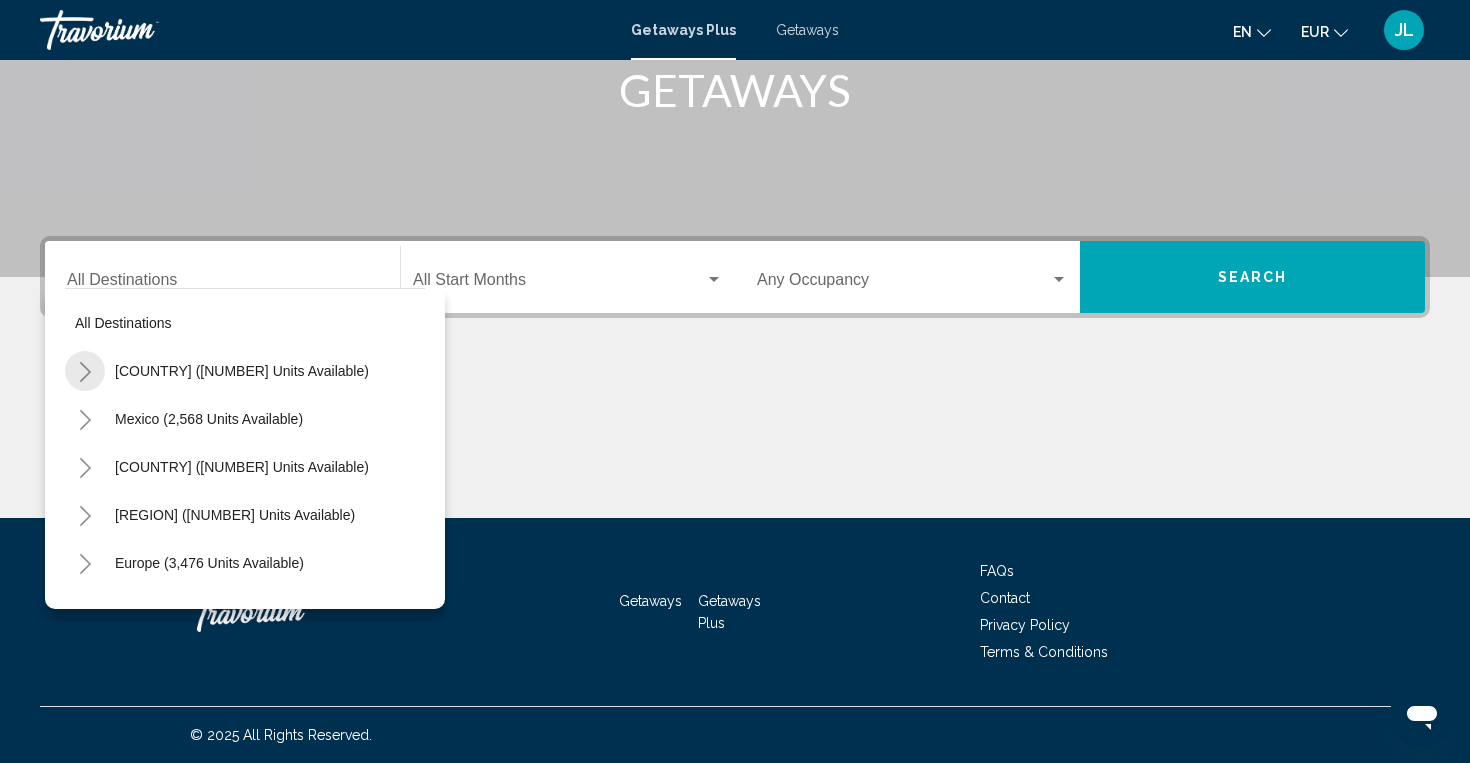 click 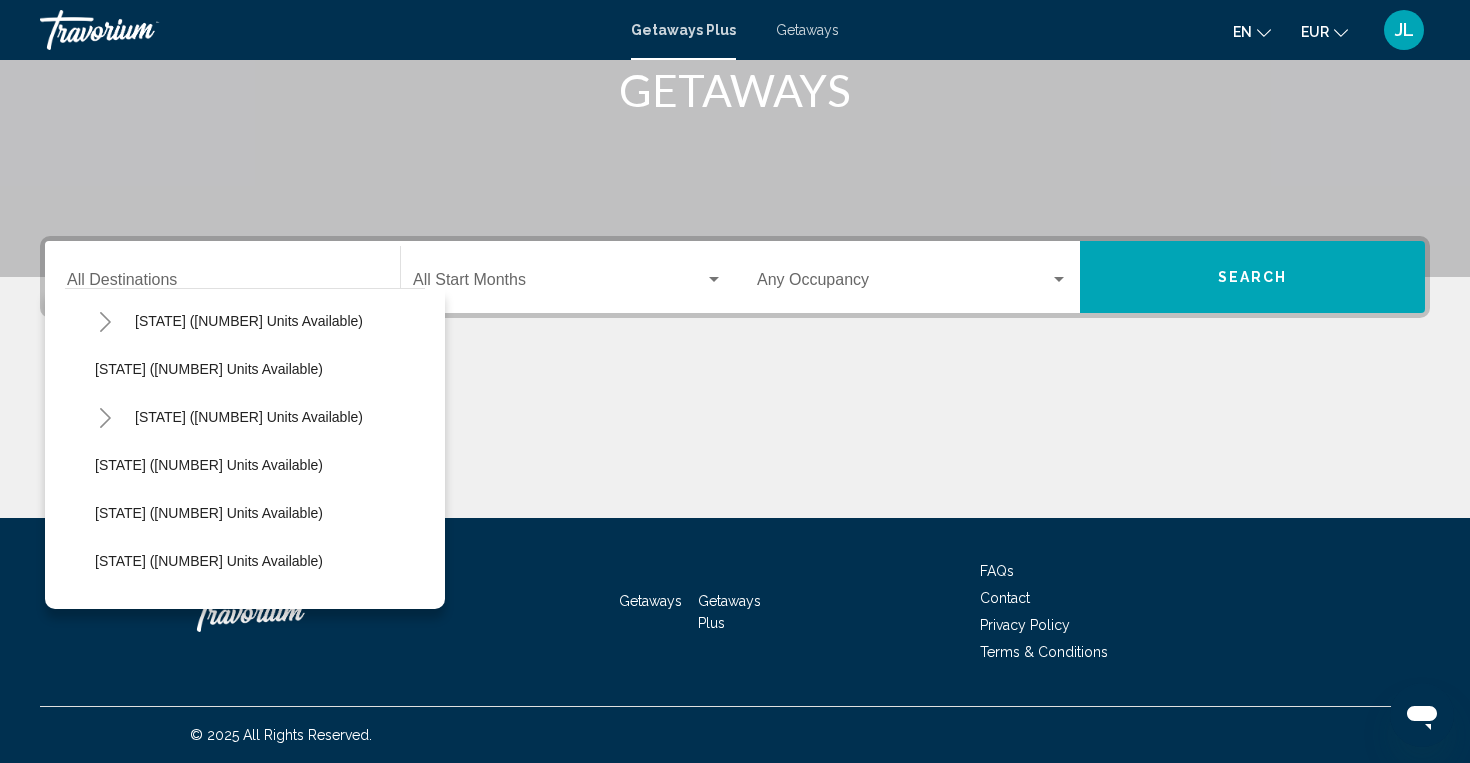 scroll, scrollTop: 342, scrollLeft: 0, axis: vertical 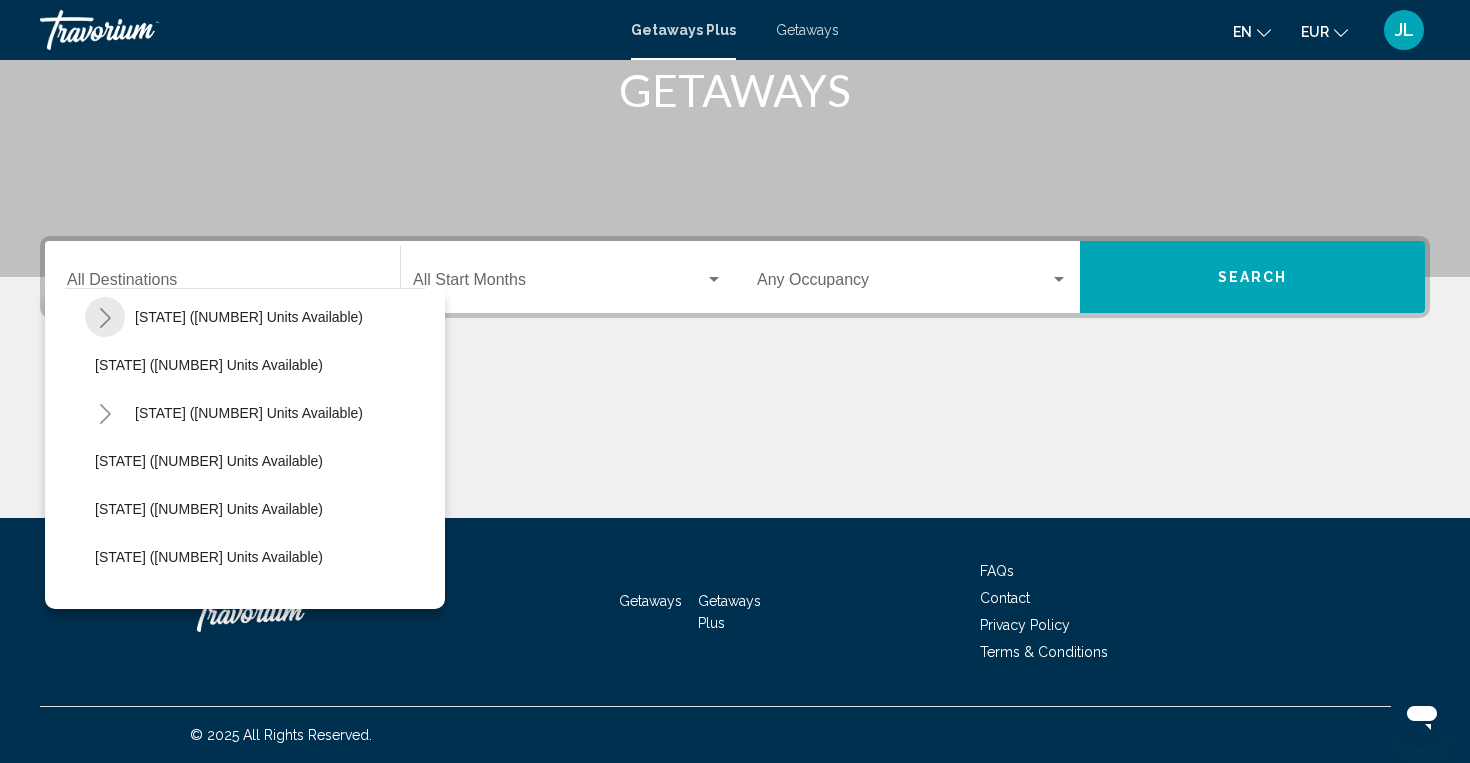 click 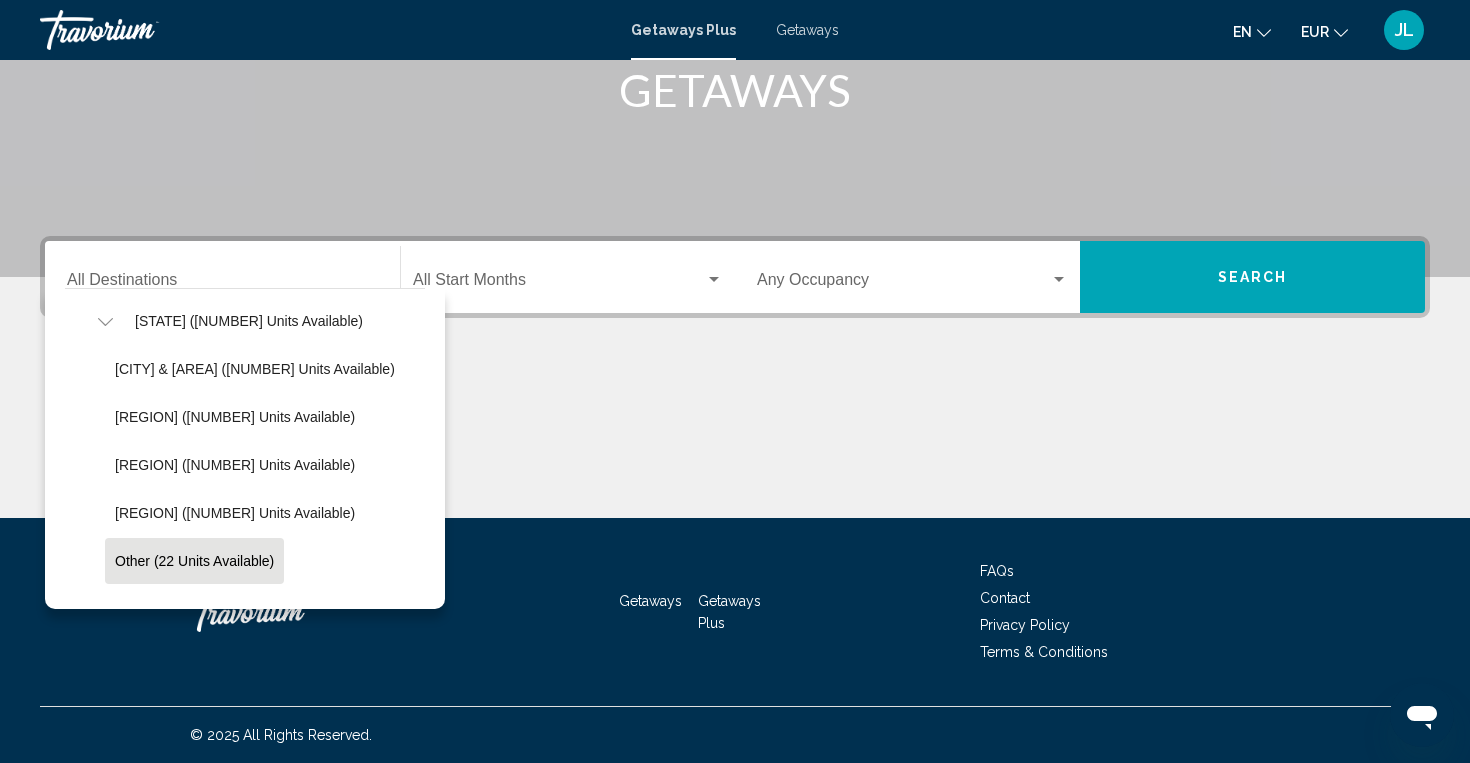 scroll, scrollTop: 316, scrollLeft: 1, axis: both 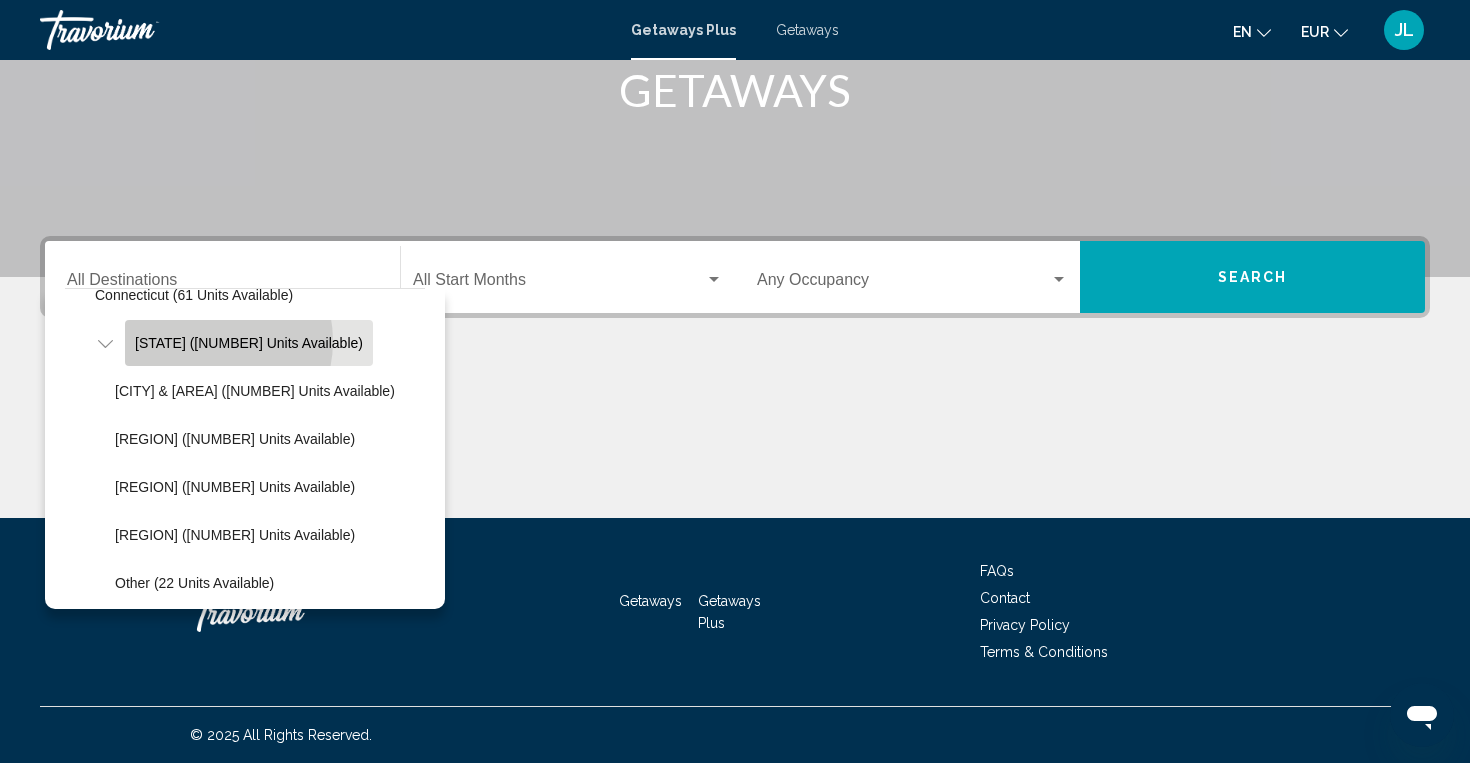 click on "[STATE] ([NUMBER] units available)" 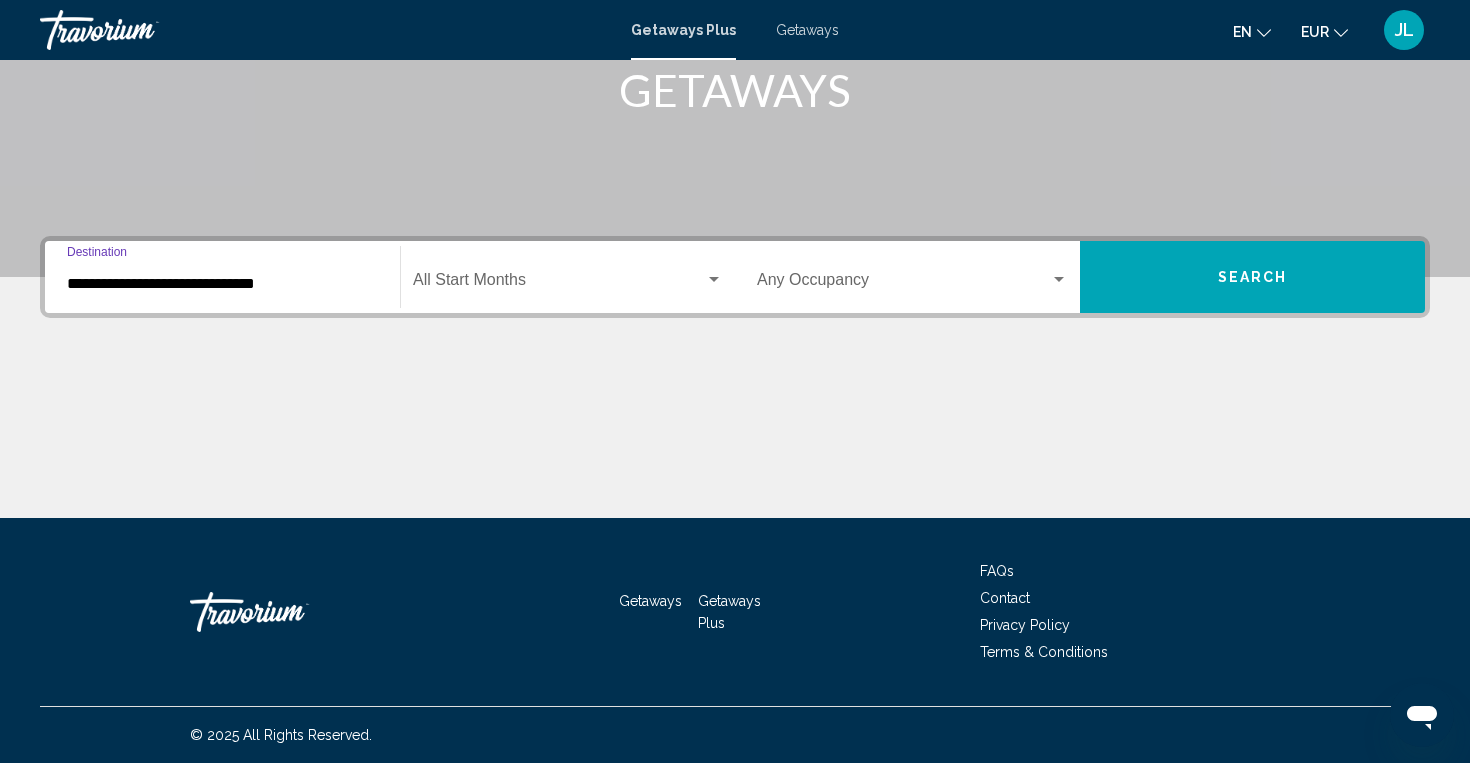 click on "Start Month All Start Months" 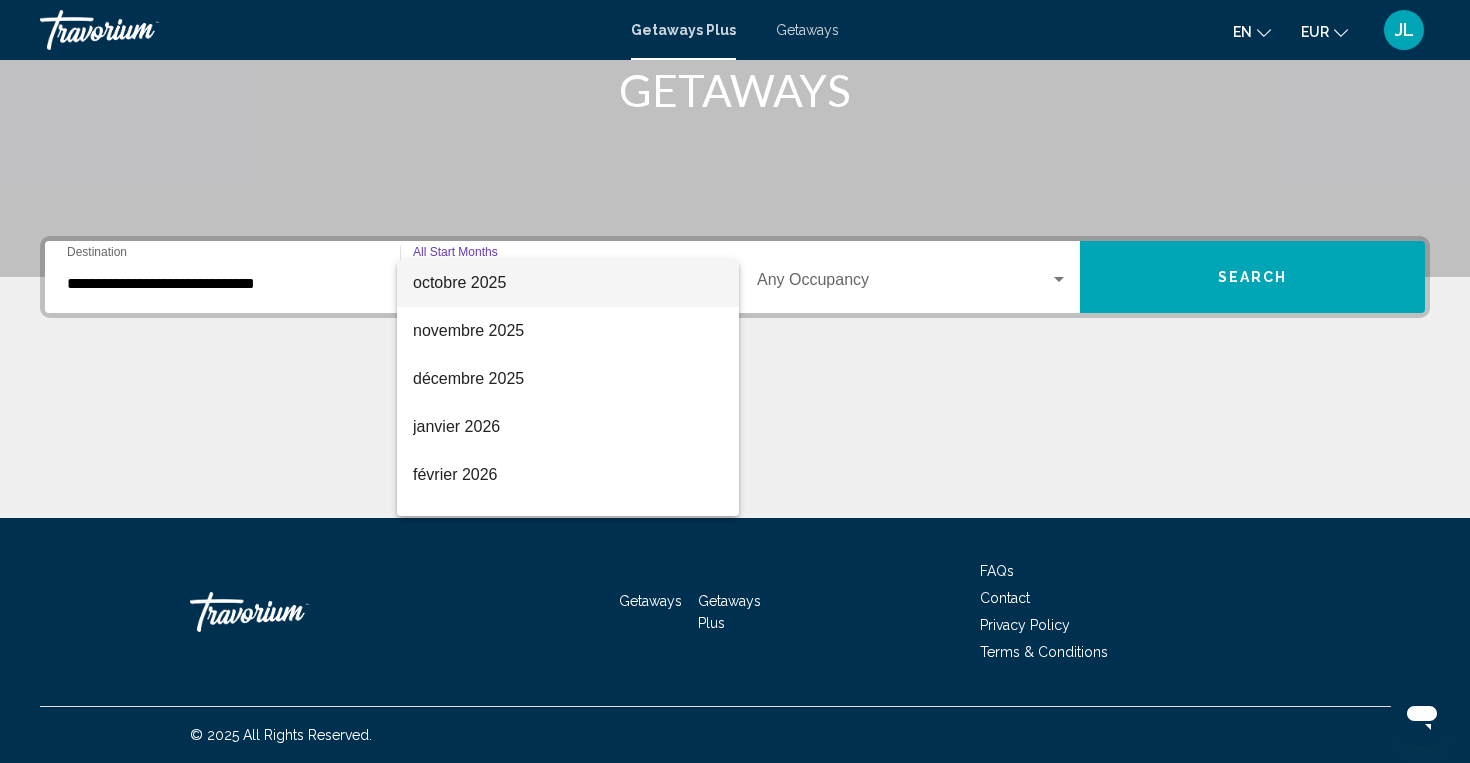 scroll, scrollTop: 147, scrollLeft: 0, axis: vertical 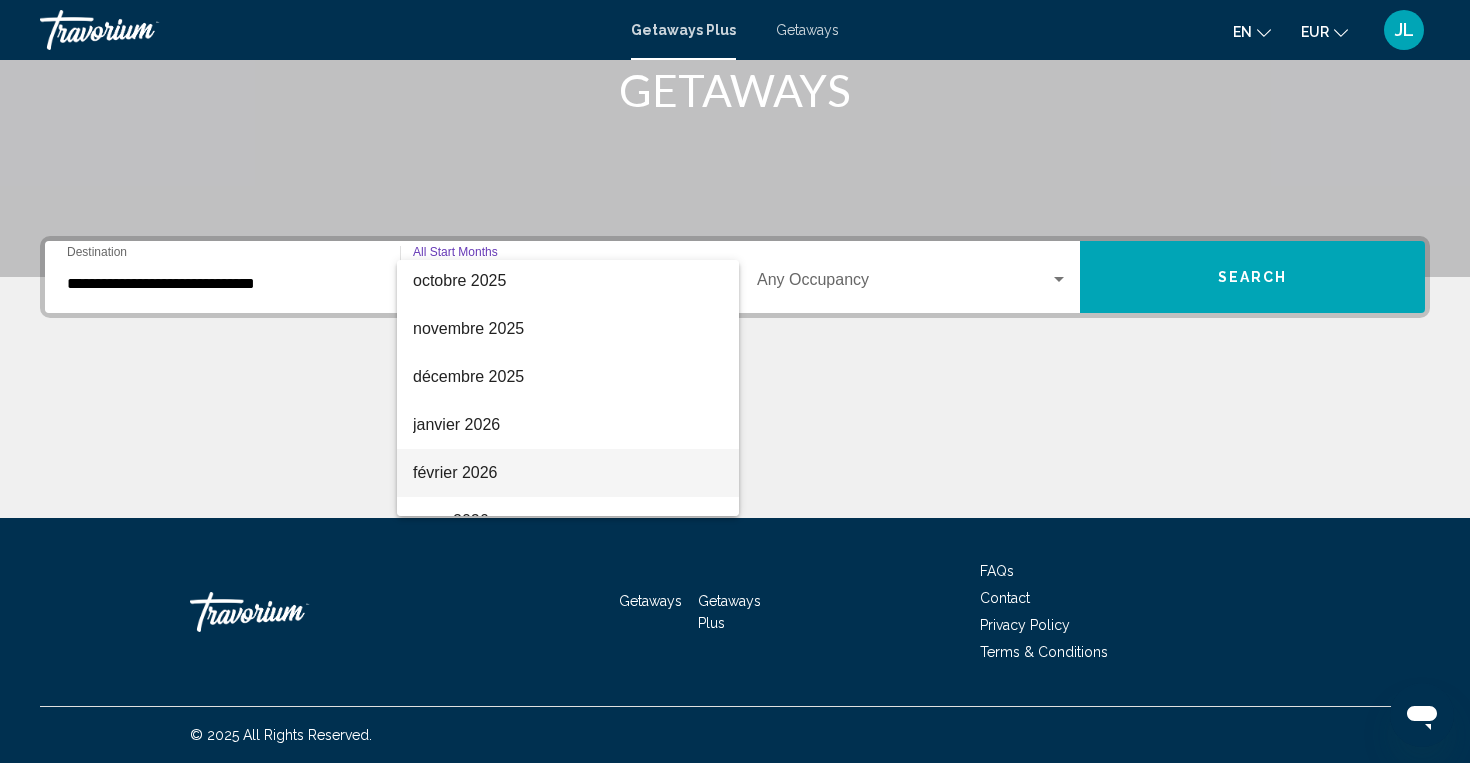 click on "février 2026" at bounding box center [568, 473] 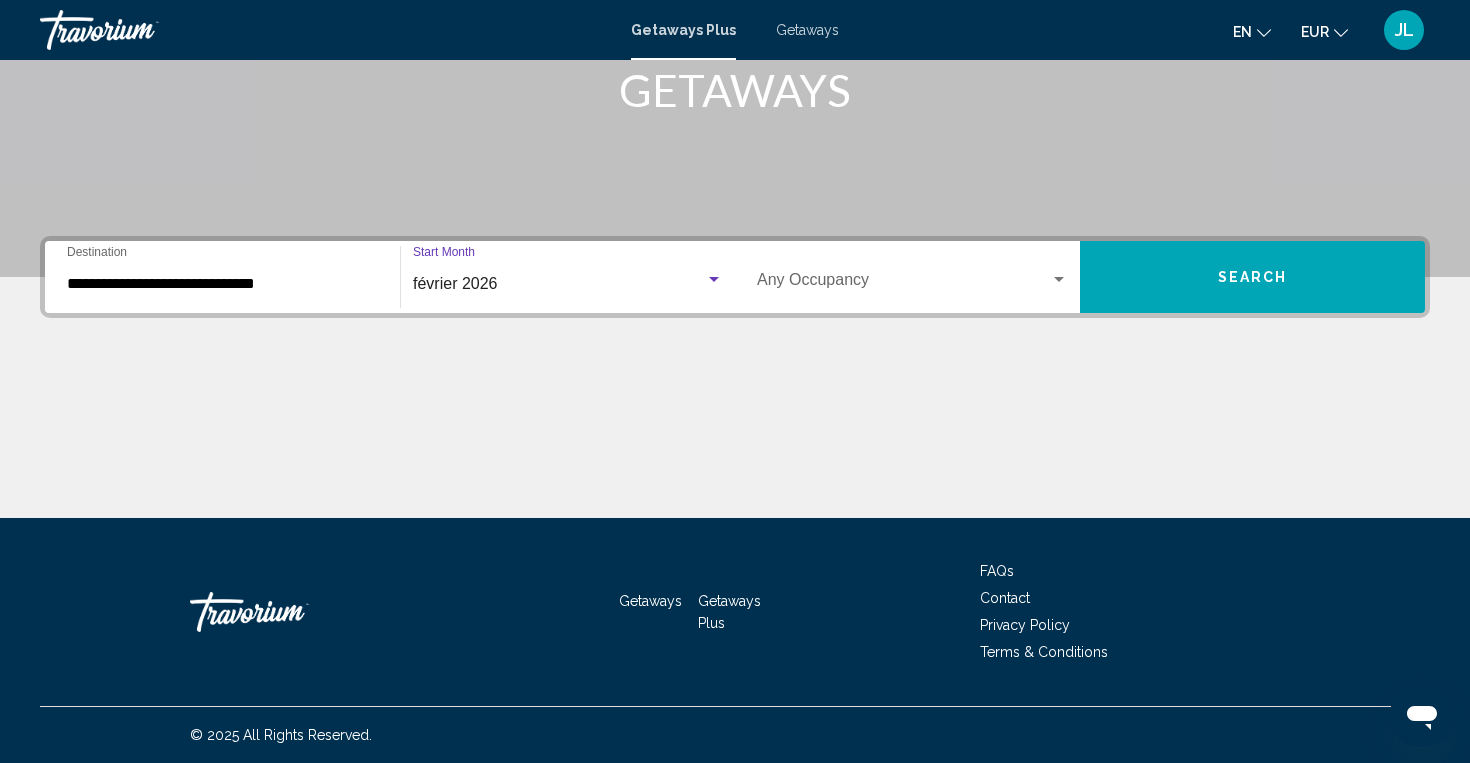 click on "Occupancy Any Occupancy" at bounding box center [912, 277] 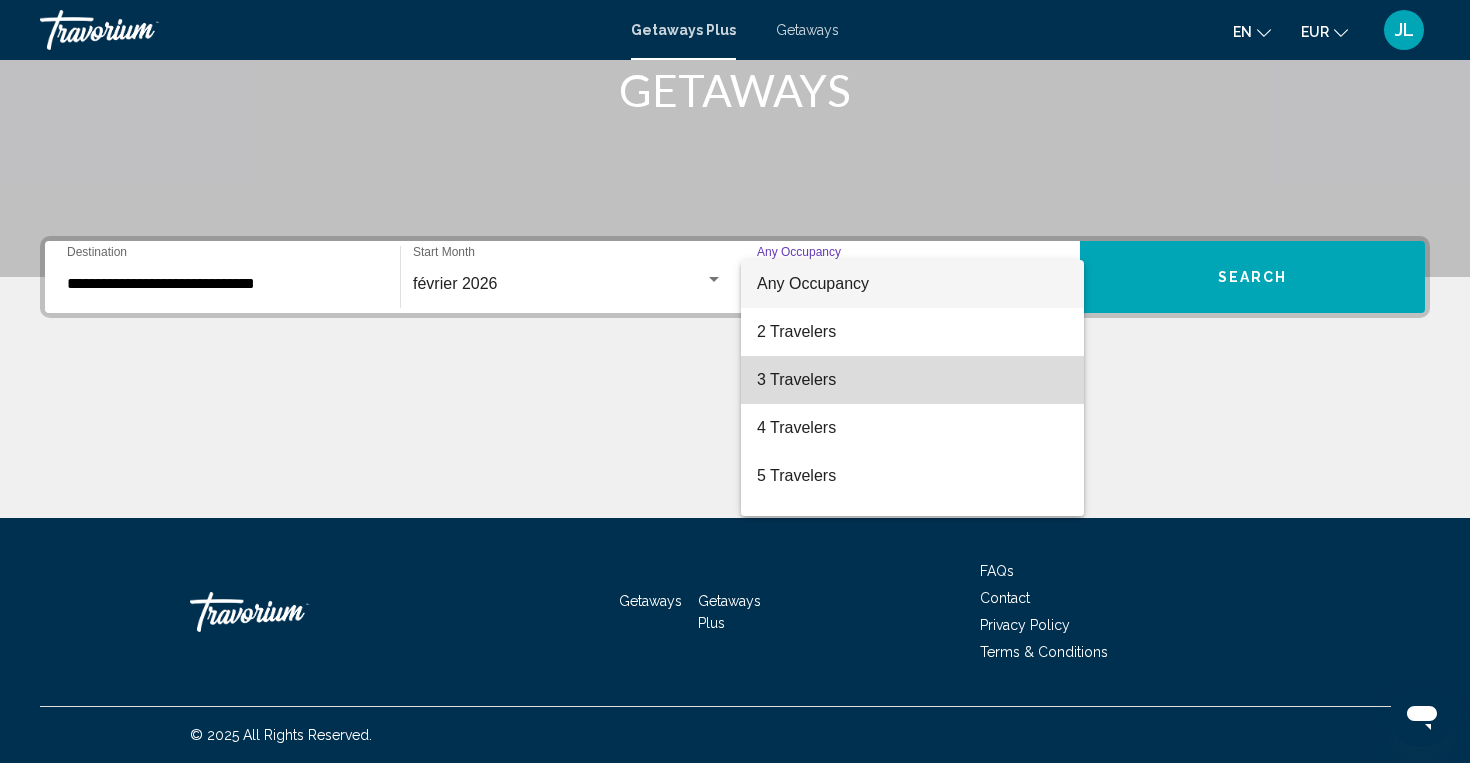 click on "3 Travelers" at bounding box center [912, 380] 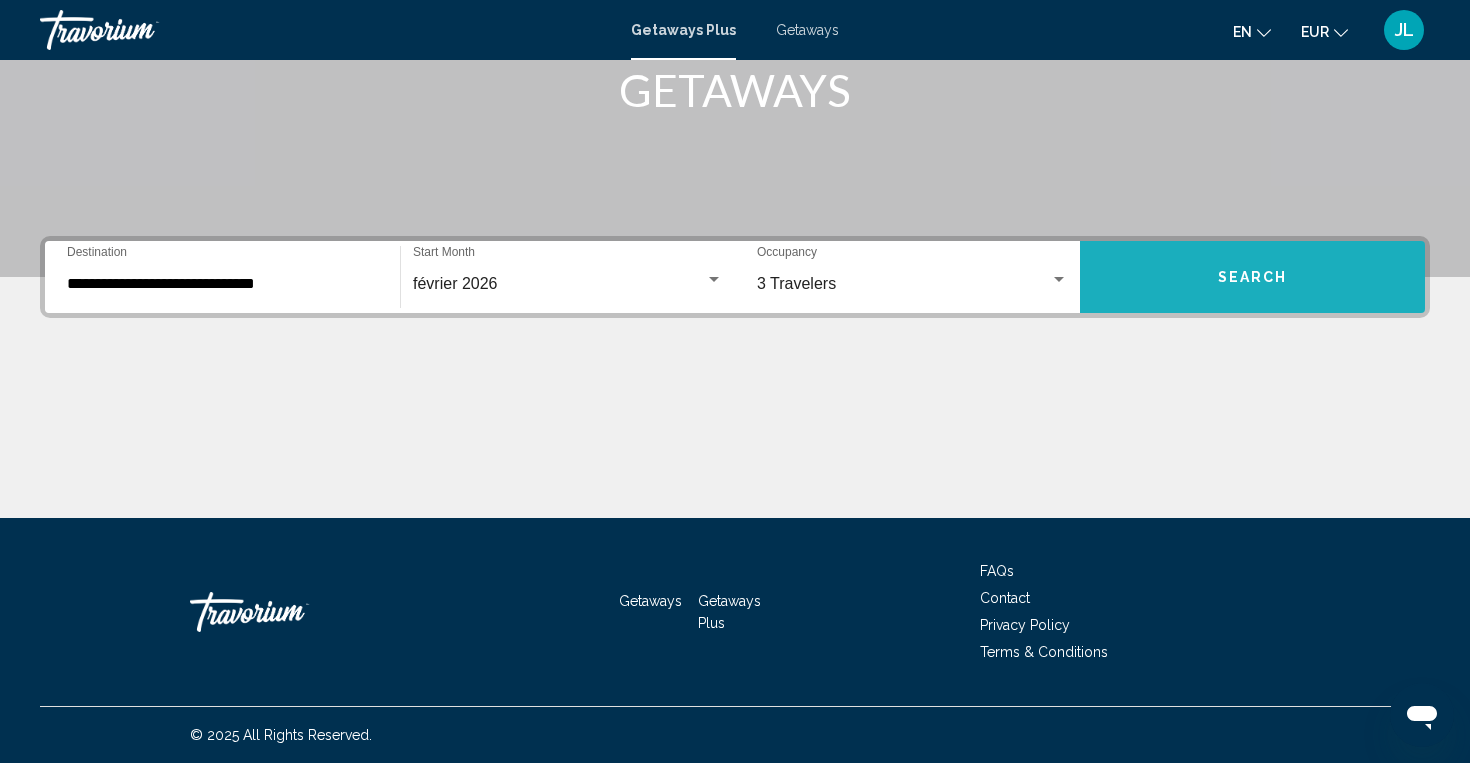 click on "Search" at bounding box center [1253, 278] 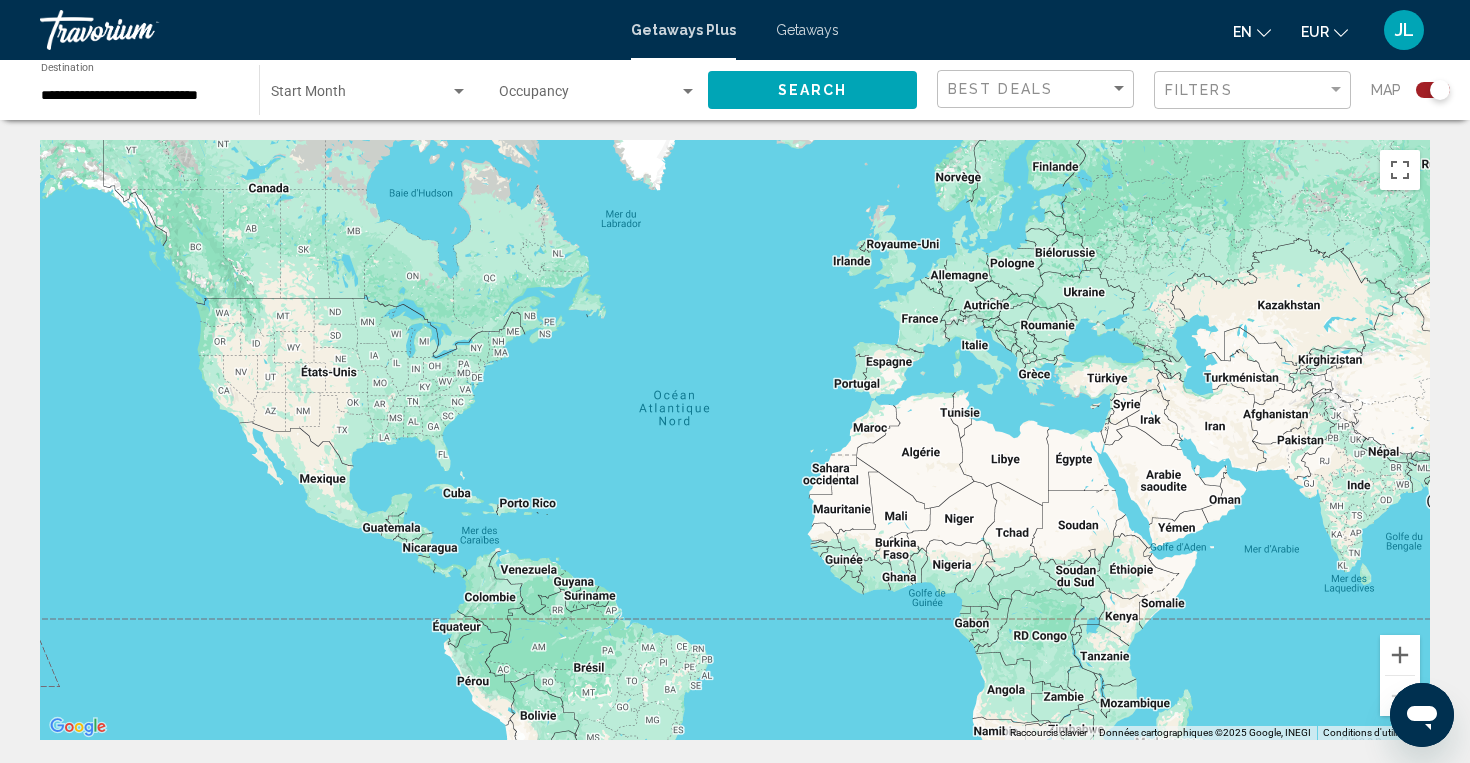 scroll, scrollTop: 0, scrollLeft: 0, axis: both 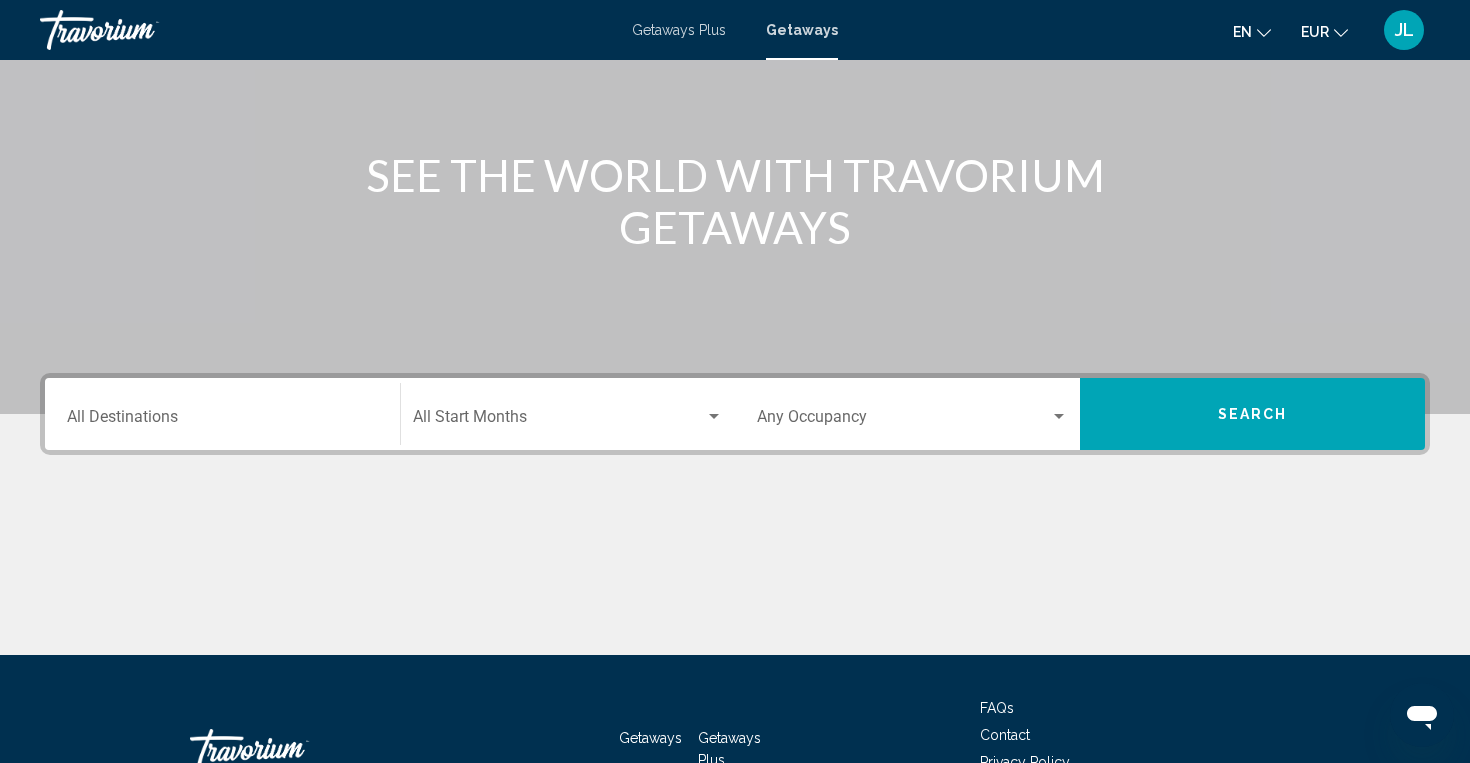 click on "Destination All Destinations" at bounding box center (222, 414) 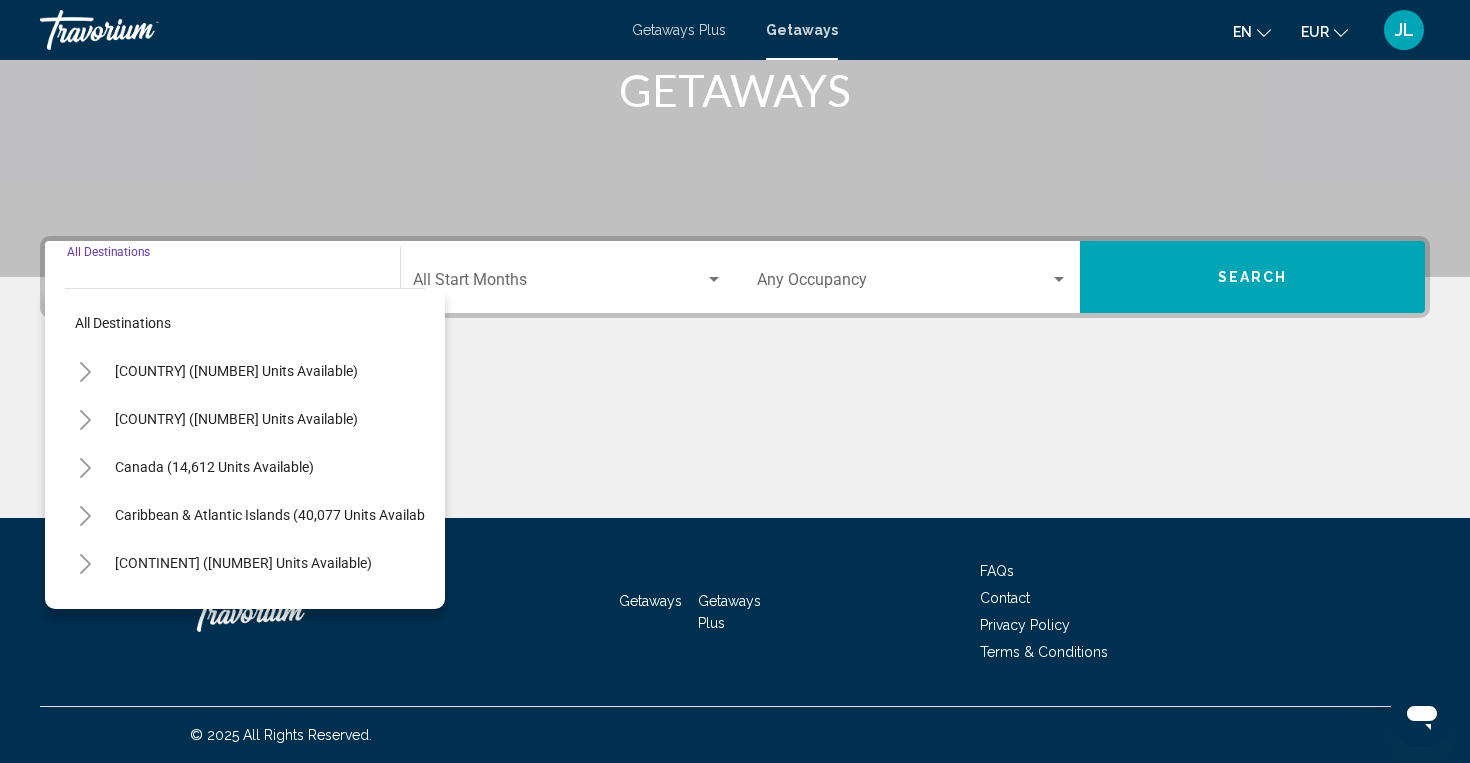 click 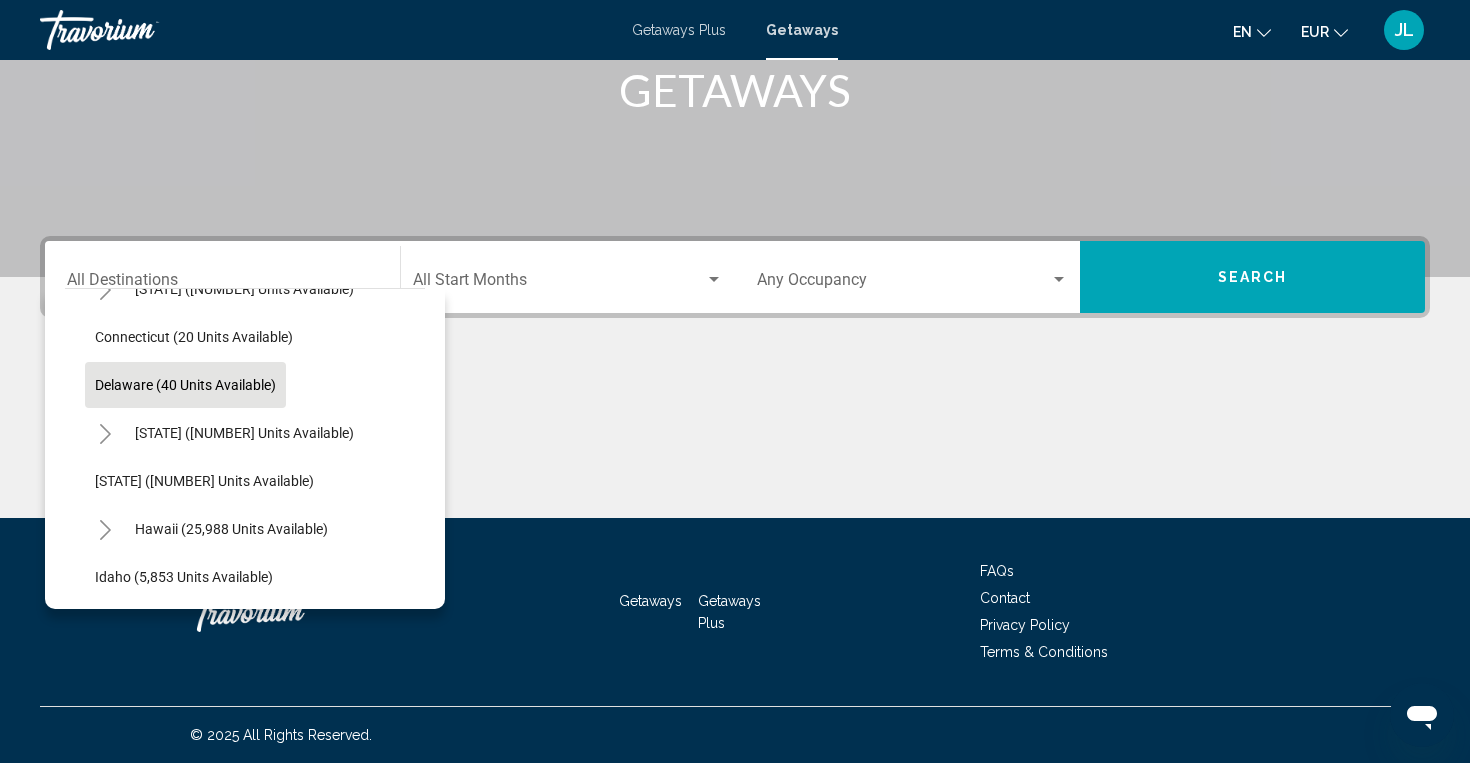 scroll, scrollTop: 275, scrollLeft: 0, axis: vertical 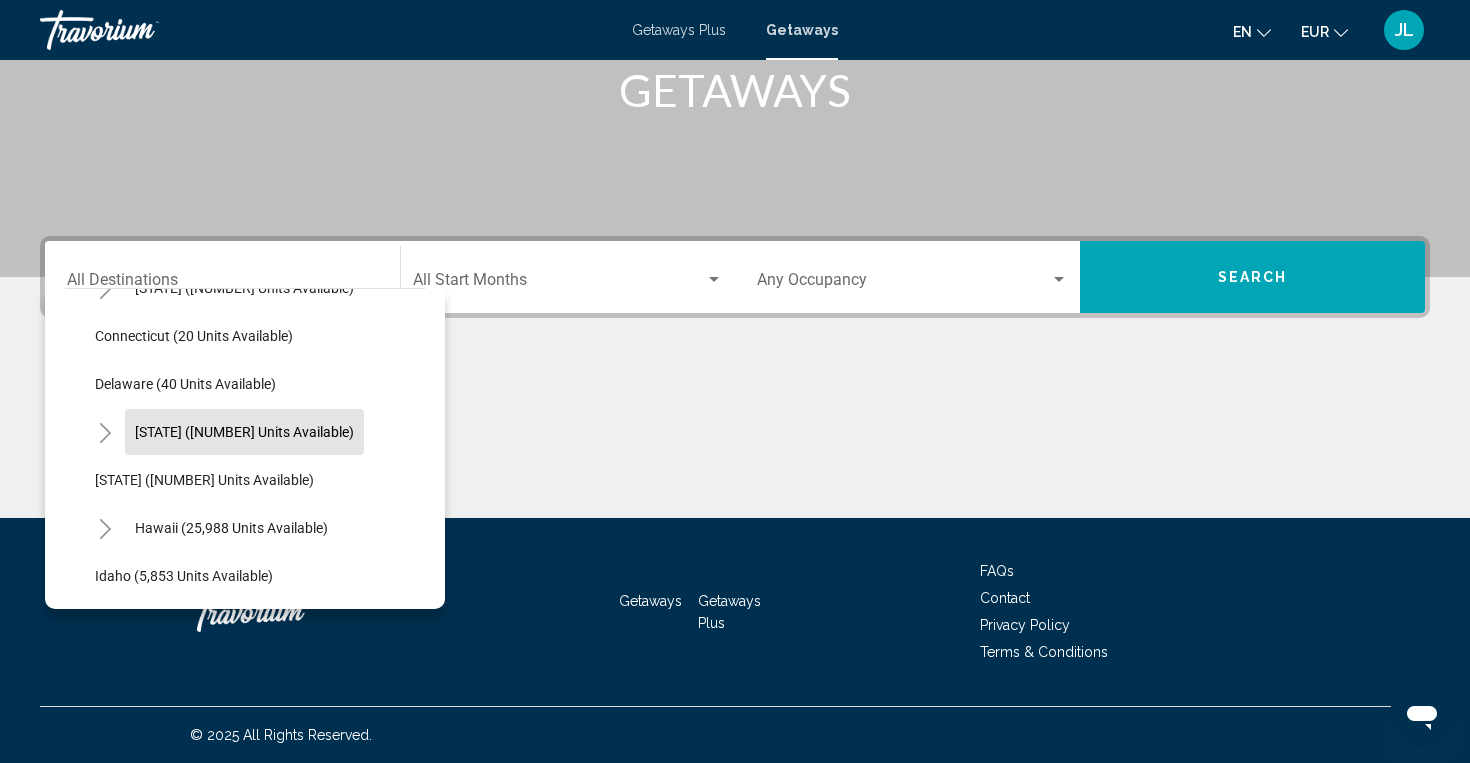 click on "[STATE] ([NUMBER] units available)" 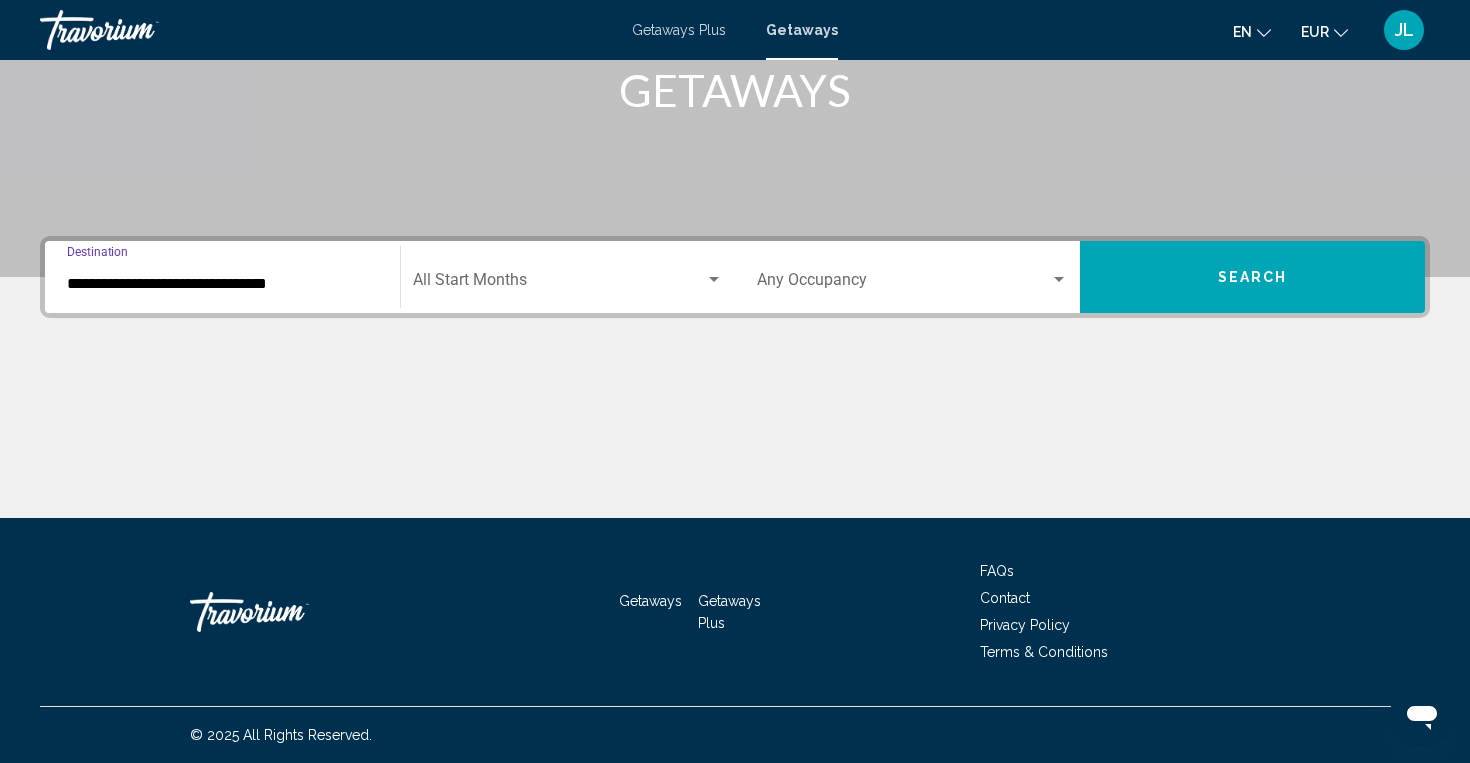 click on "Start Month All Start Months" 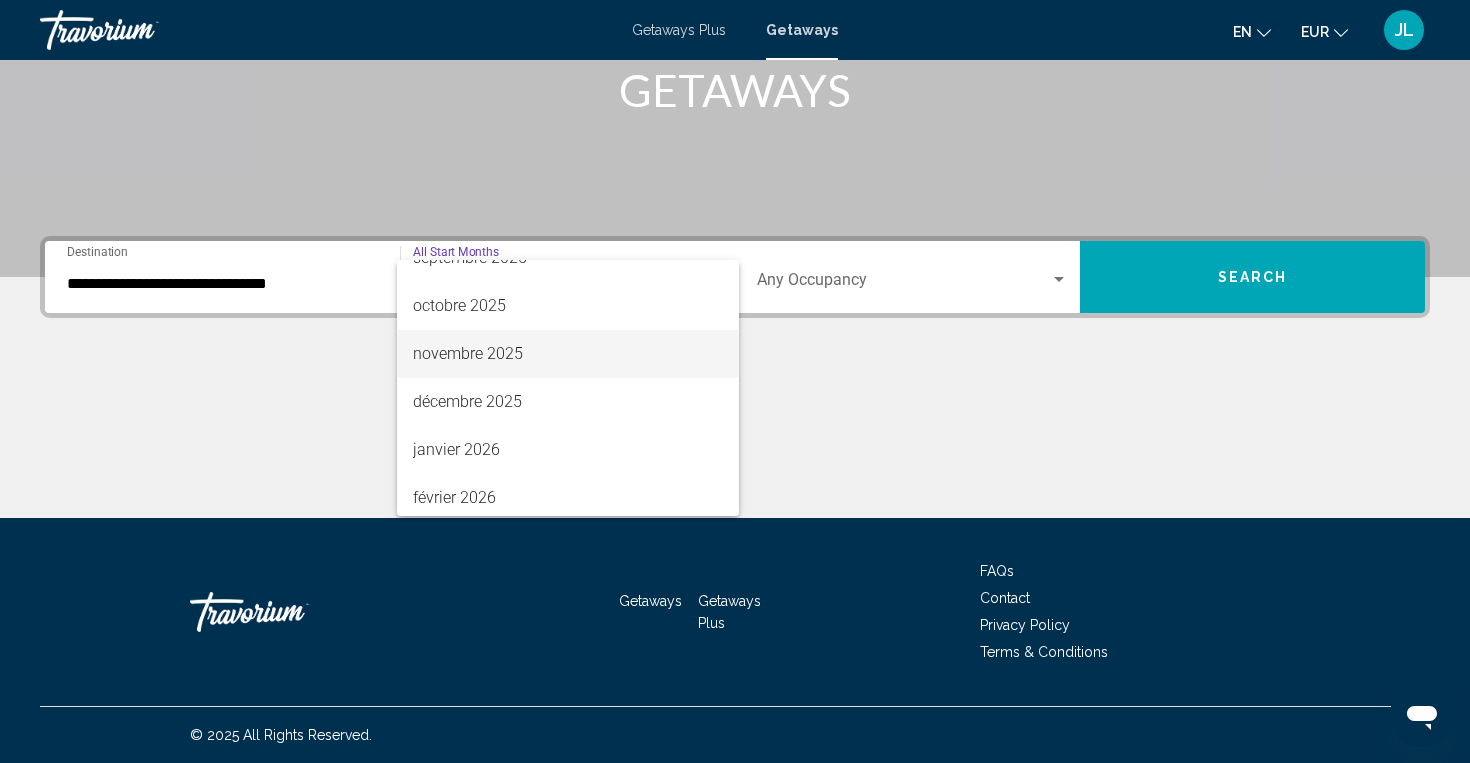 scroll, scrollTop: 123, scrollLeft: 0, axis: vertical 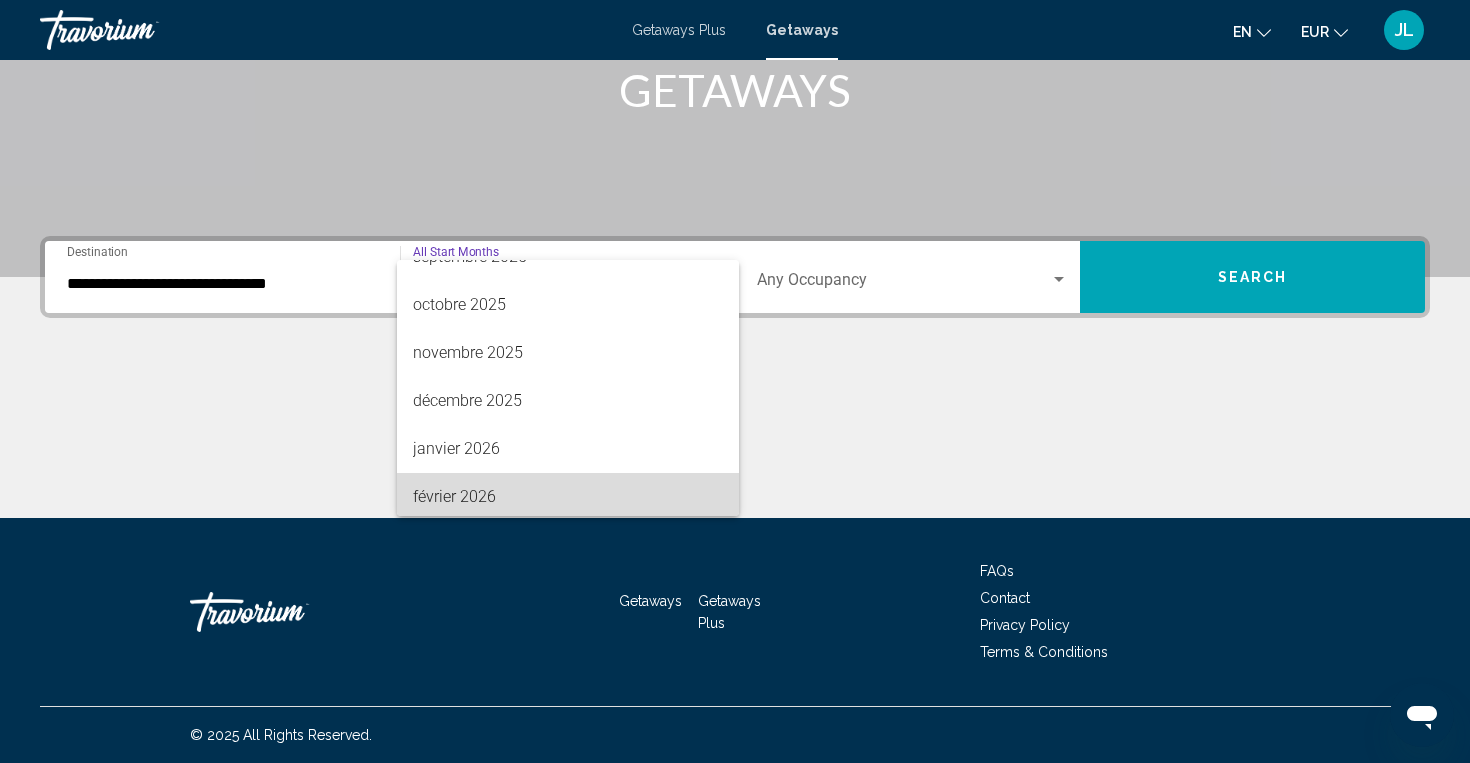 click on "février 2026" at bounding box center (568, 497) 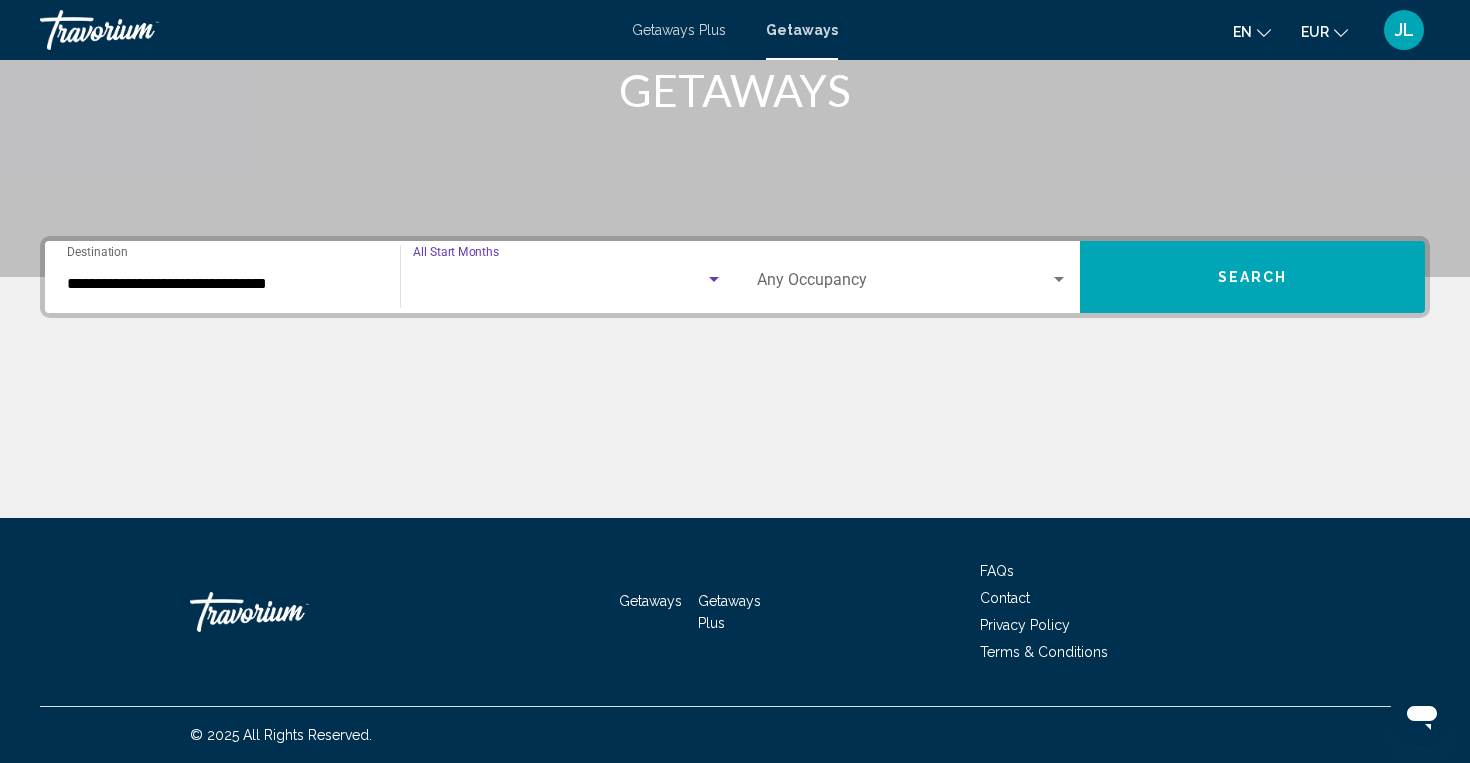 scroll, scrollTop: 128, scrollLeft: 0, axis: vertical 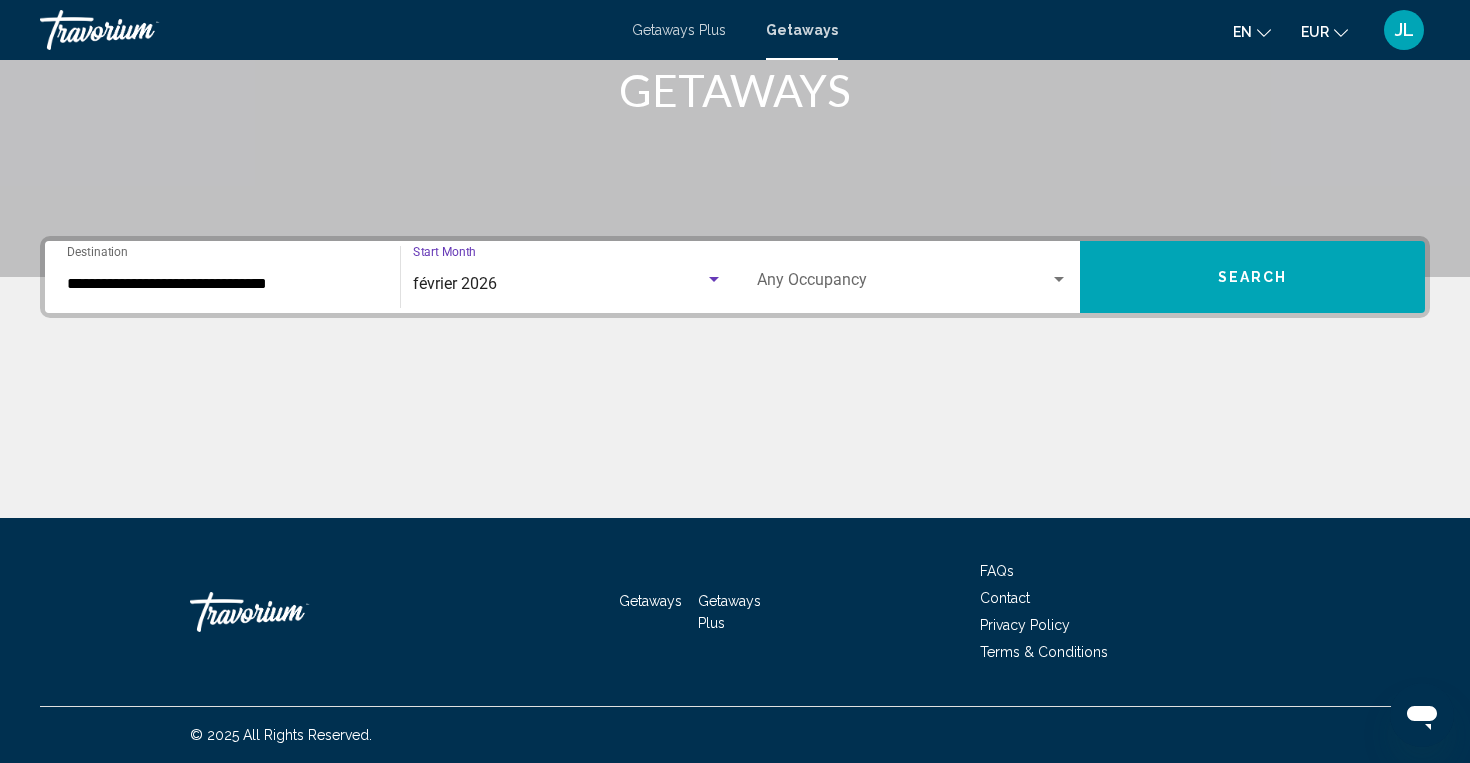click at bounding box center [903, 284] 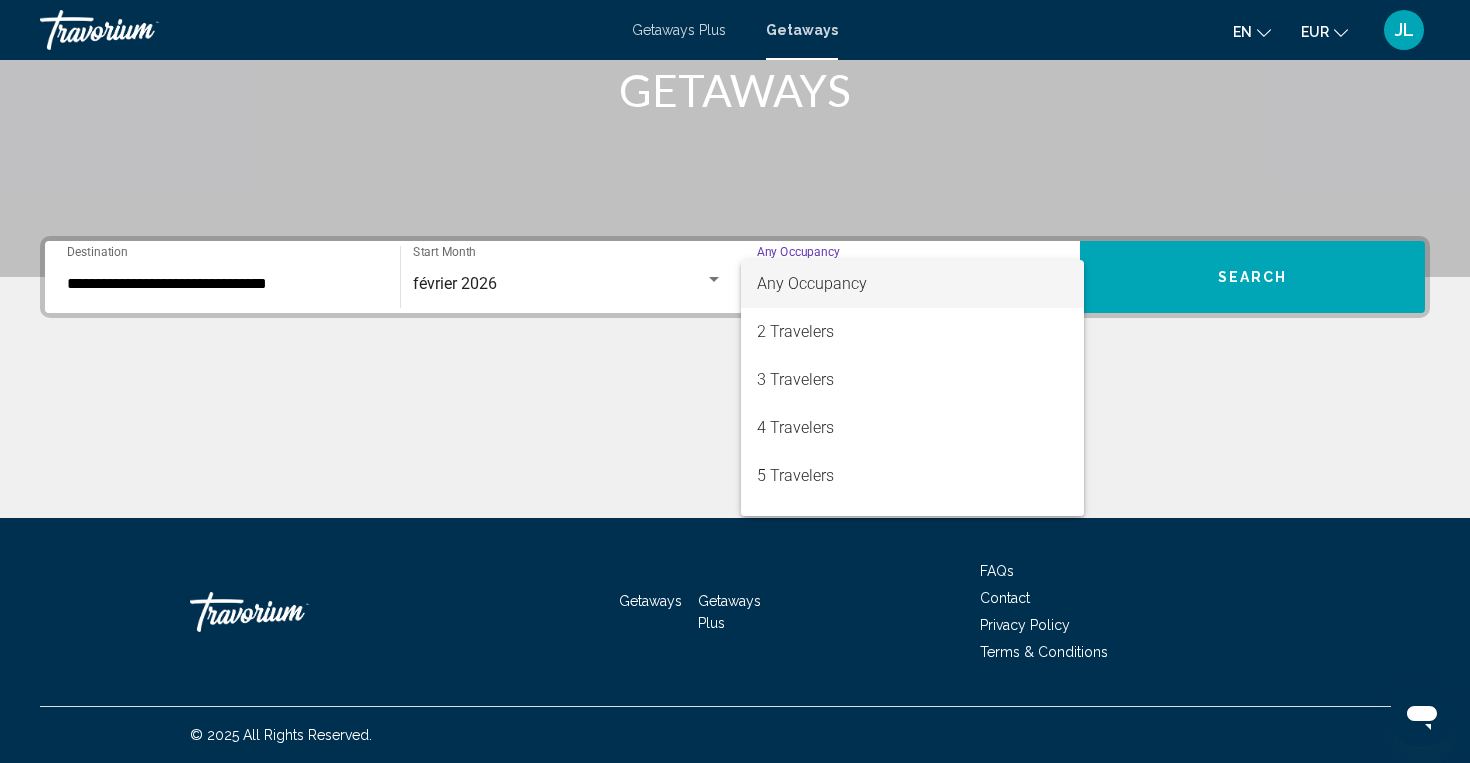 click on "Any Occupancy" at bounding box center [912, 284] 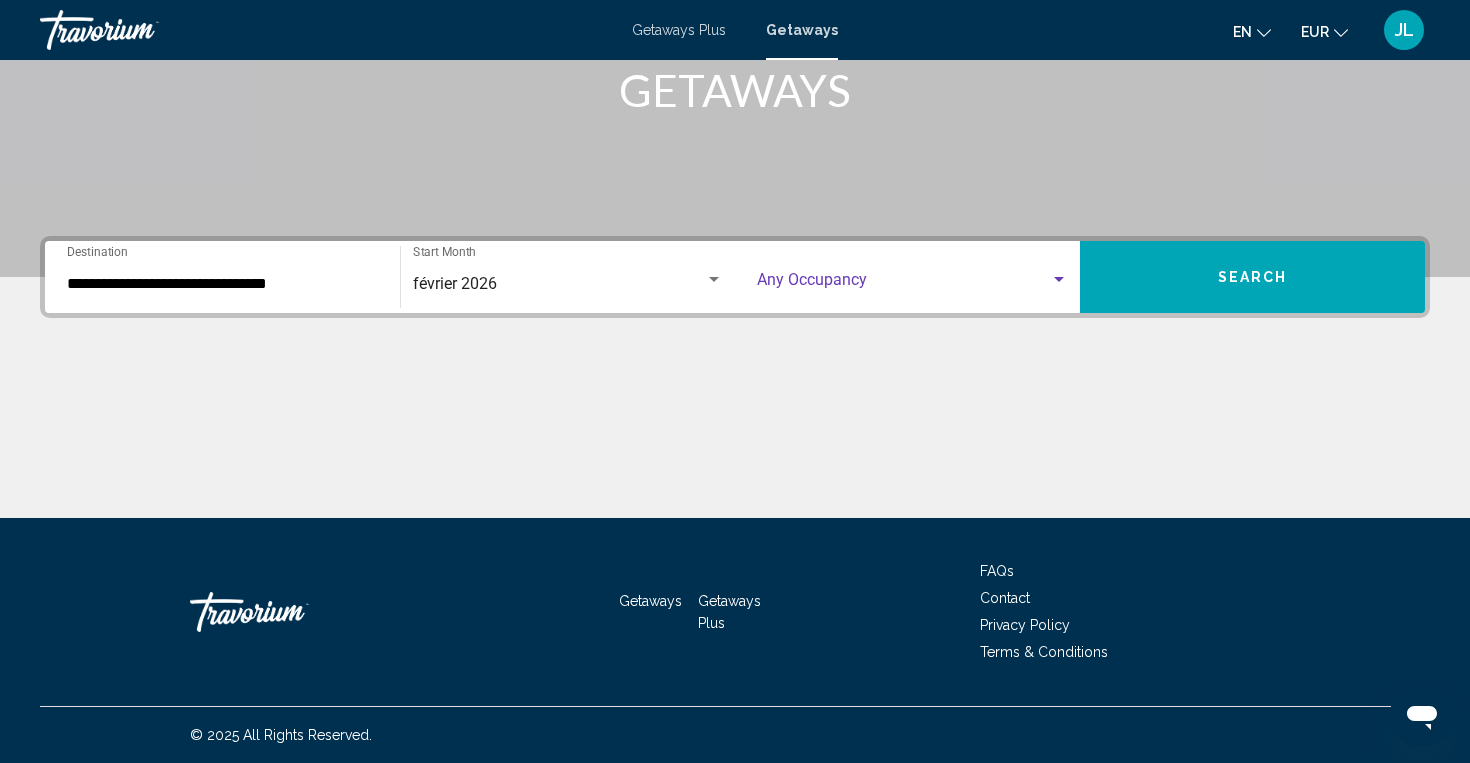 click on "Search" at bounding box center [1252, 277] 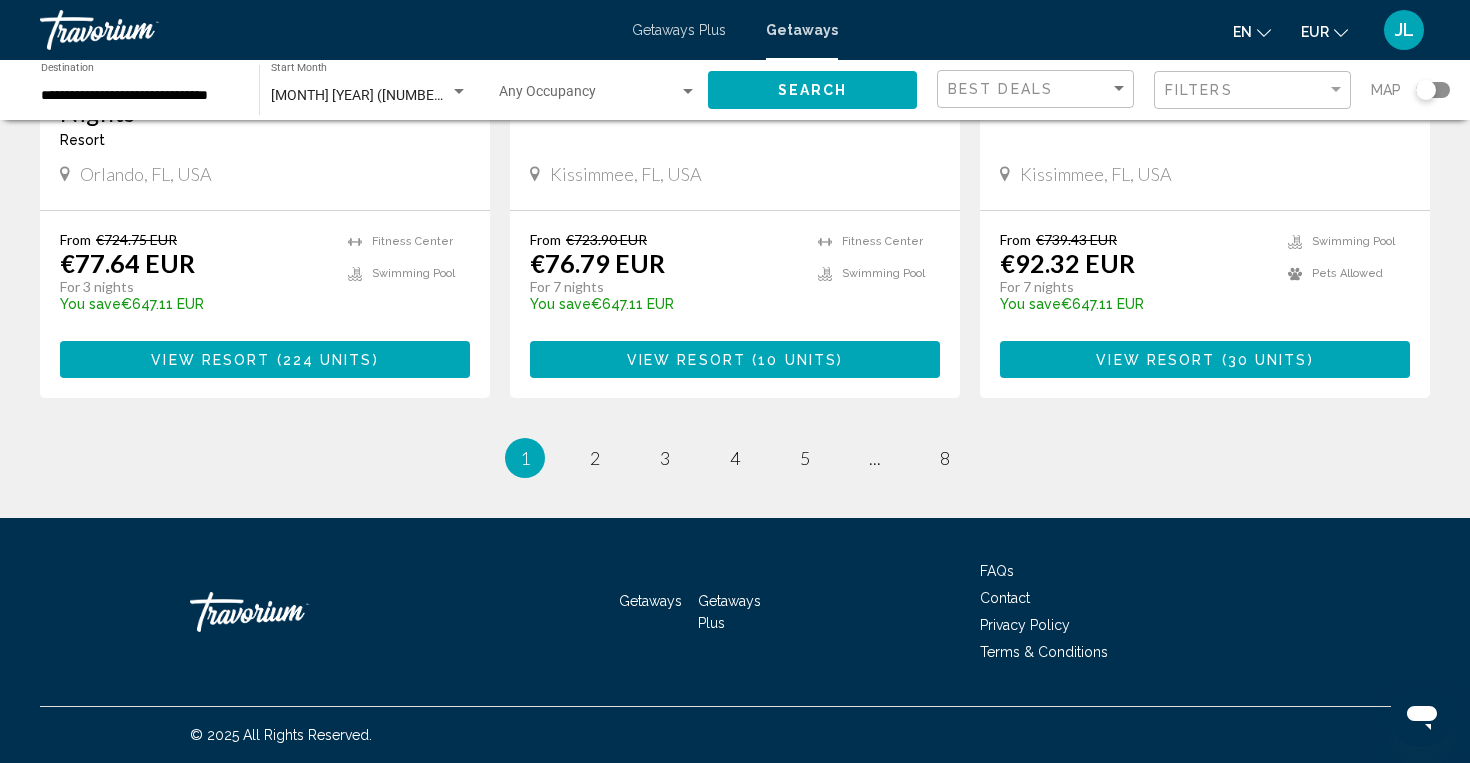 scroll, scrollTop: 2648, scrollLeft: 0, axis: vertical 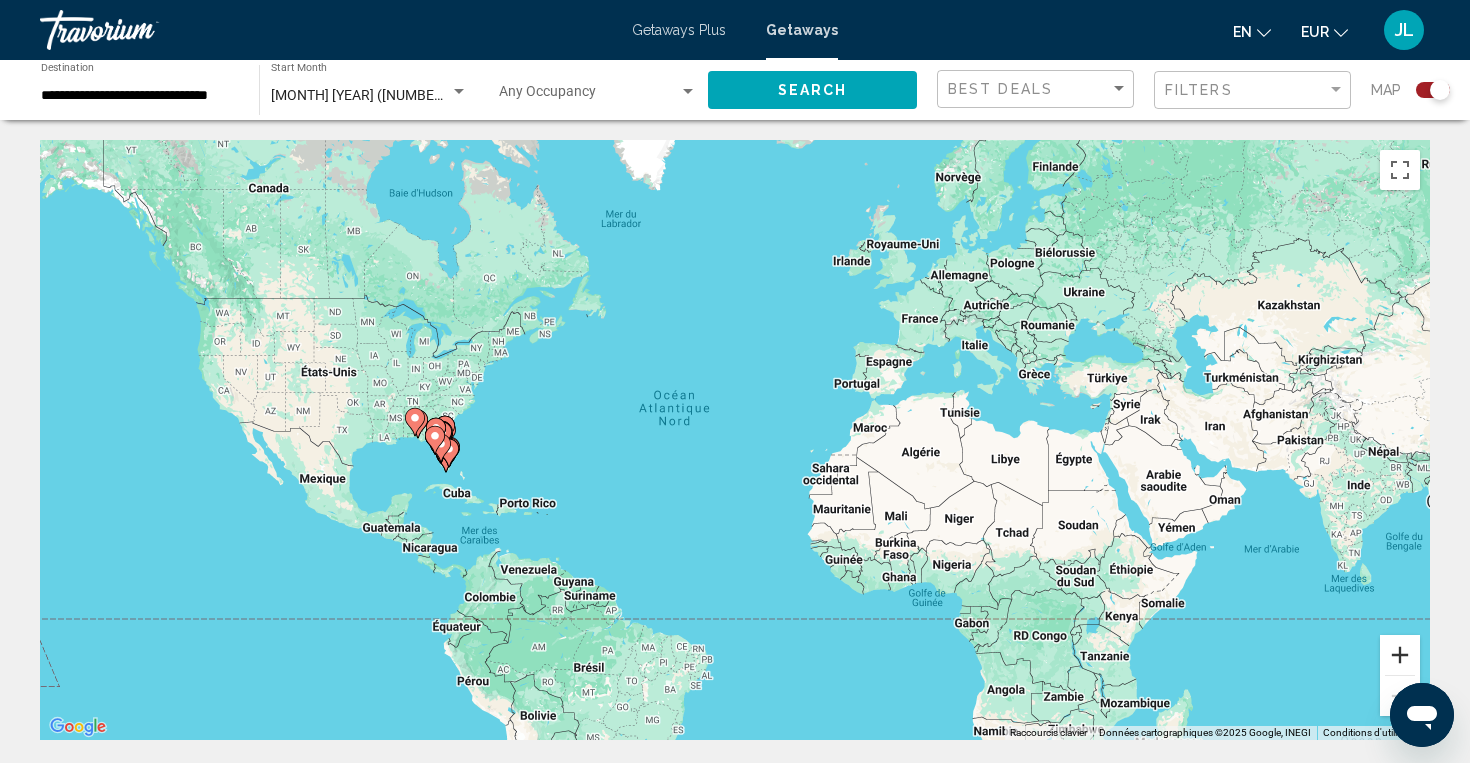 click at bounding box center [1400, 655] 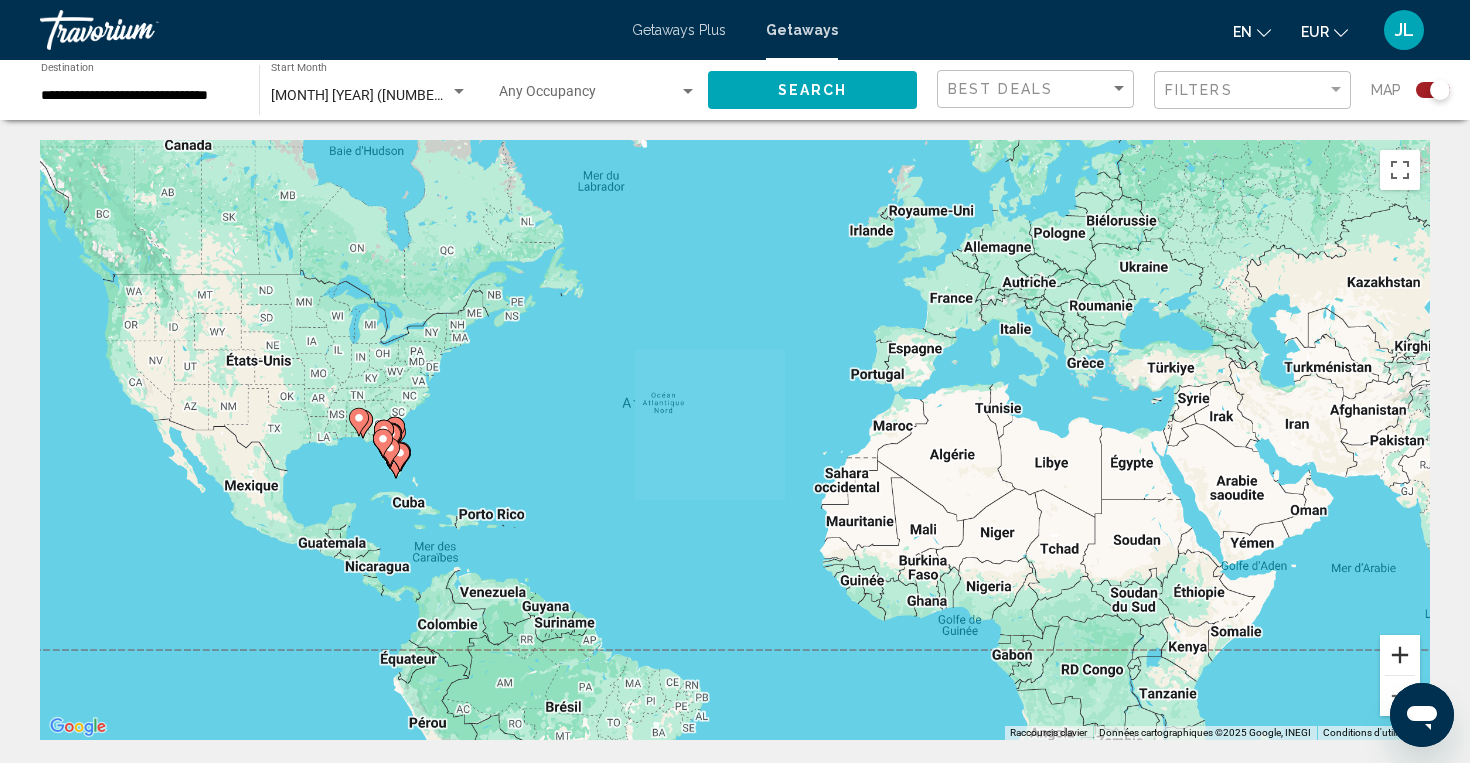 click at bounding box center [1400, 655] 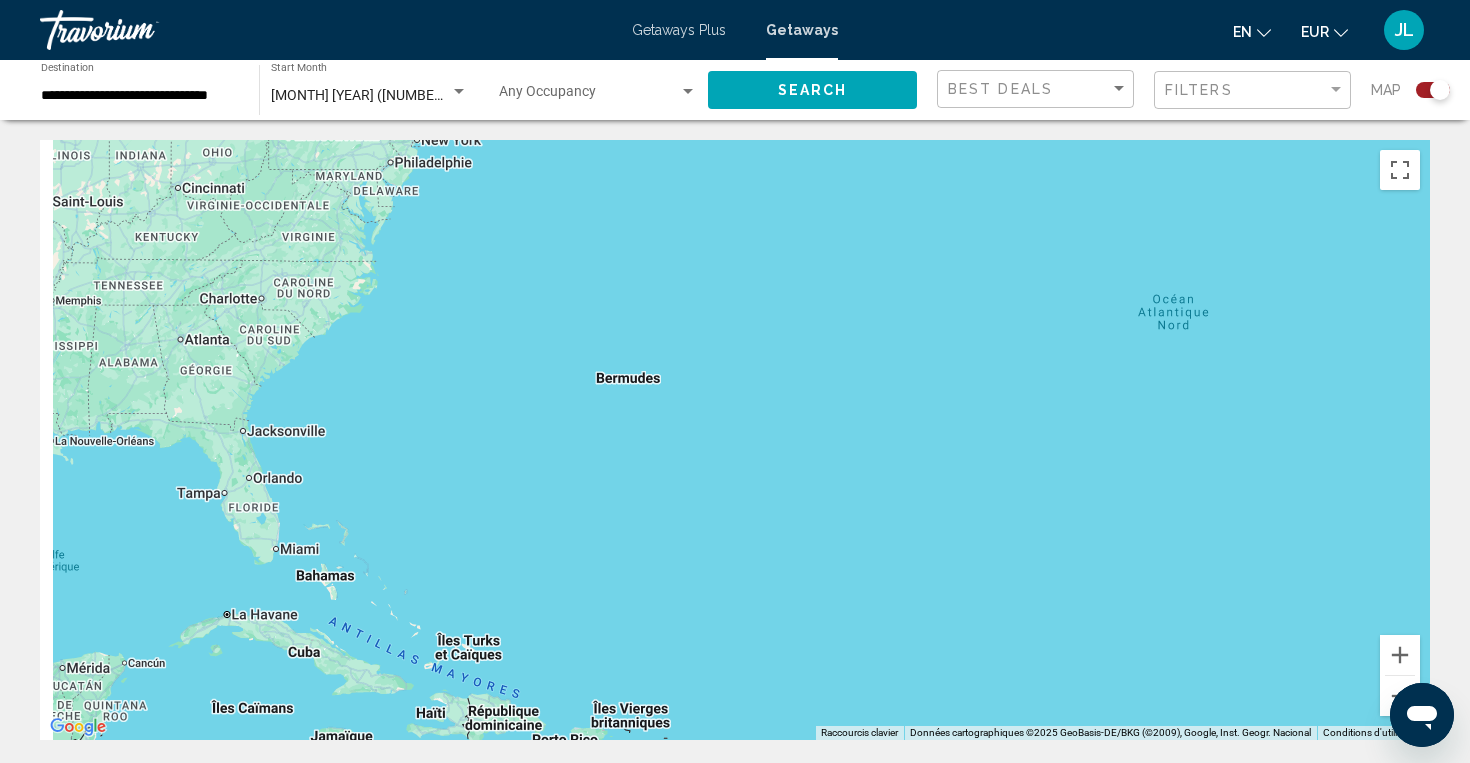drag, startPoint x: 399, startPoint y: 471, endPoint x: 1230, endPoint y: 509, distance: 831.8684 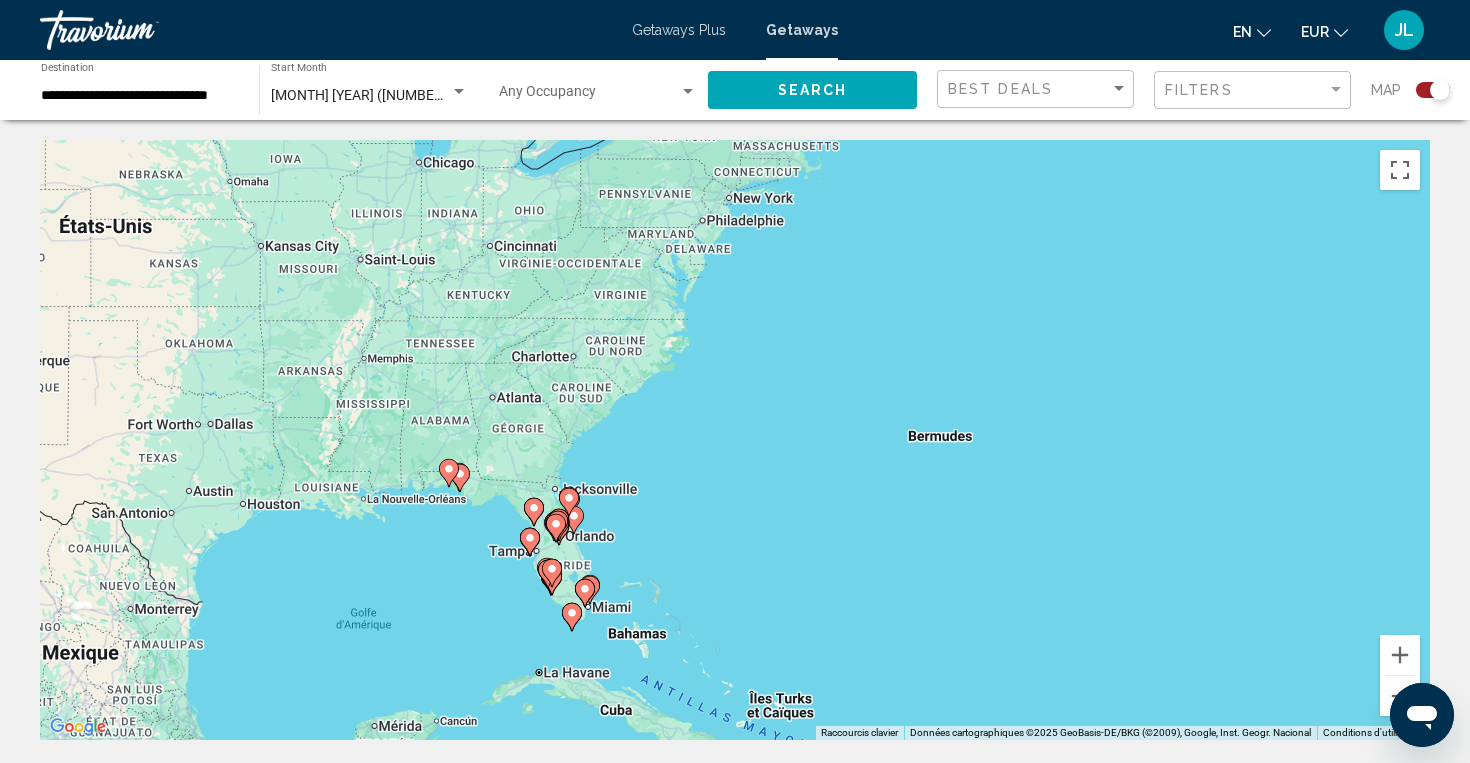 drag, startPoint x: 699, startPoint y: 462, endPoint x: 813, endPoint y: 463, distance: 114.00439 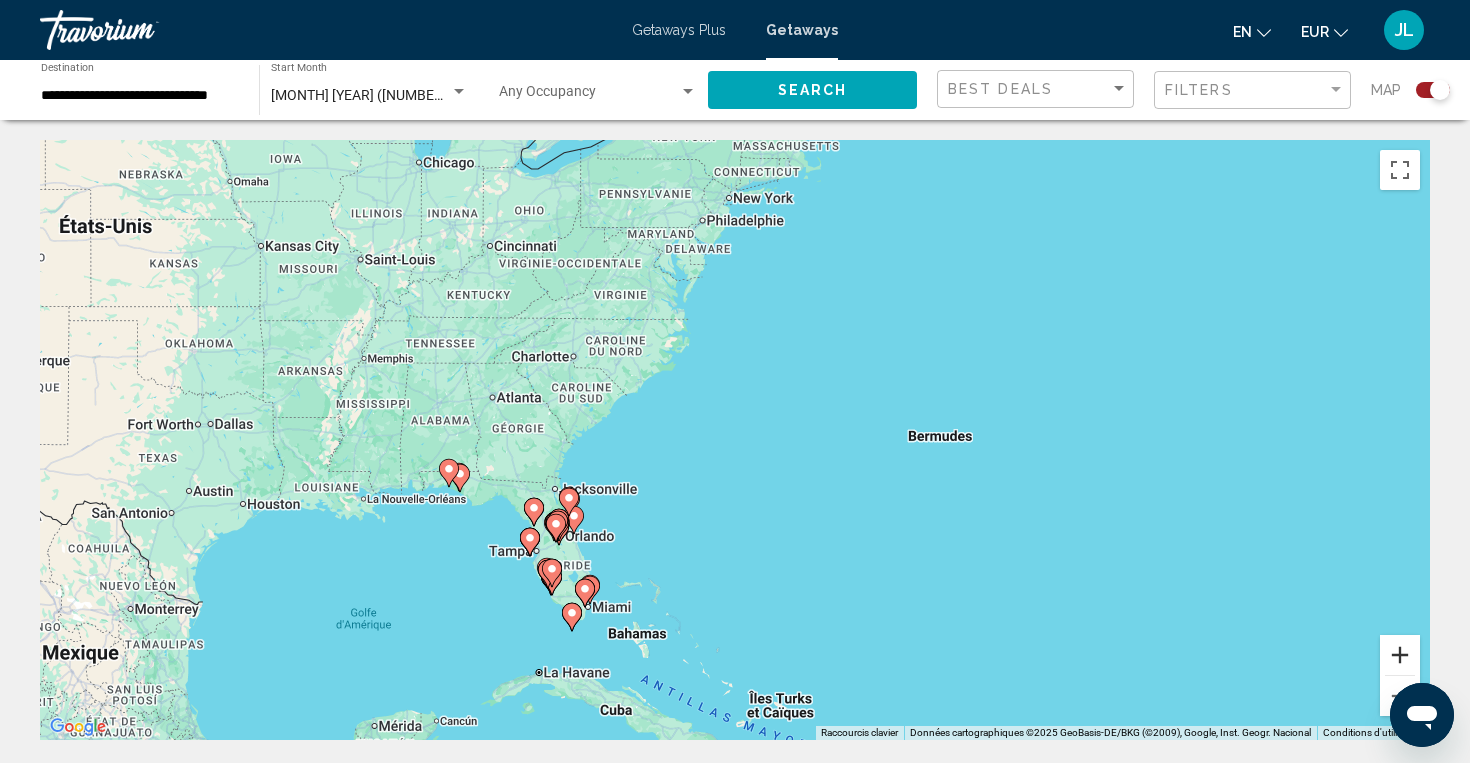 click at bounding box center (1400, 655) 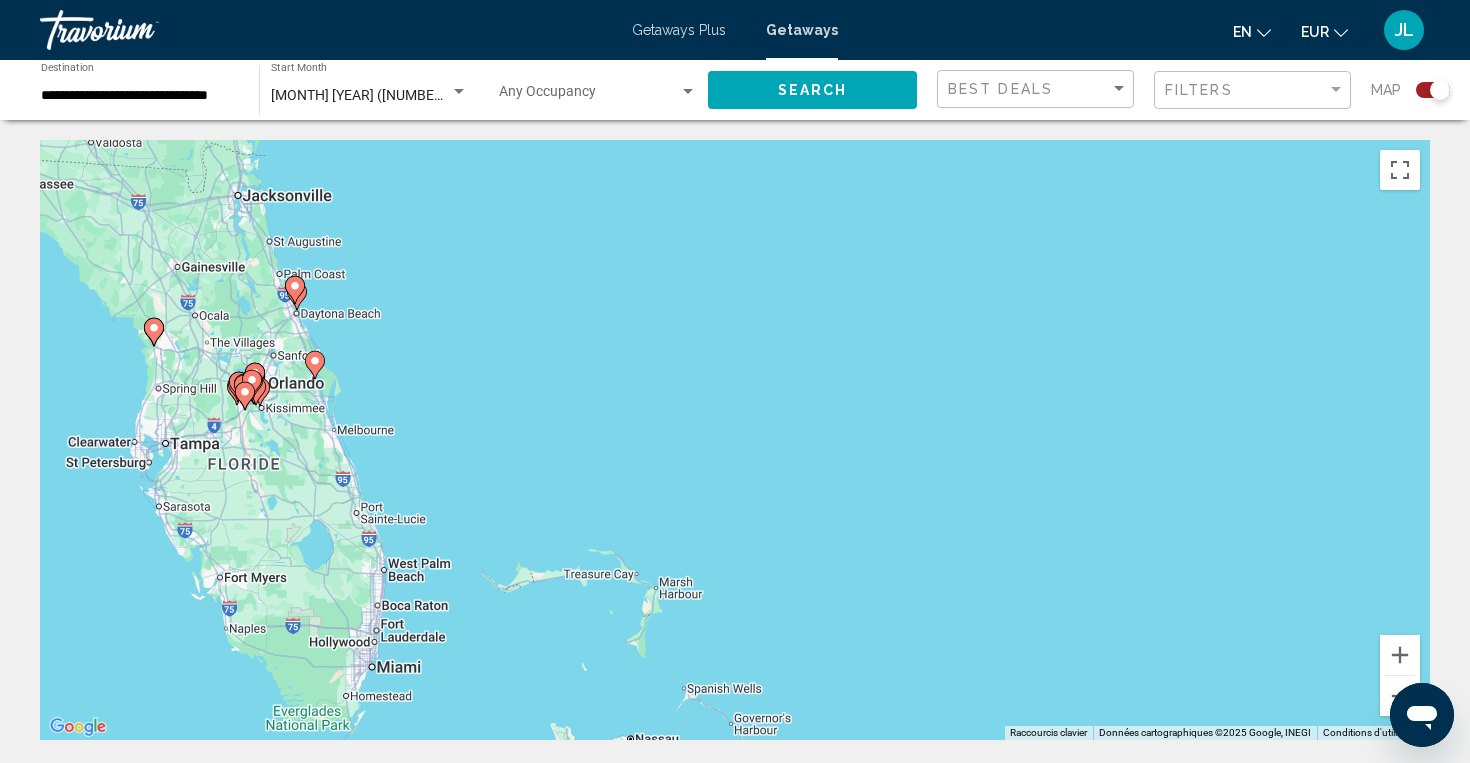 drag, startPoint x: 825, startPoint y: 583, endPoint x: 1048, endPoint y: 159, distance: 479.0668 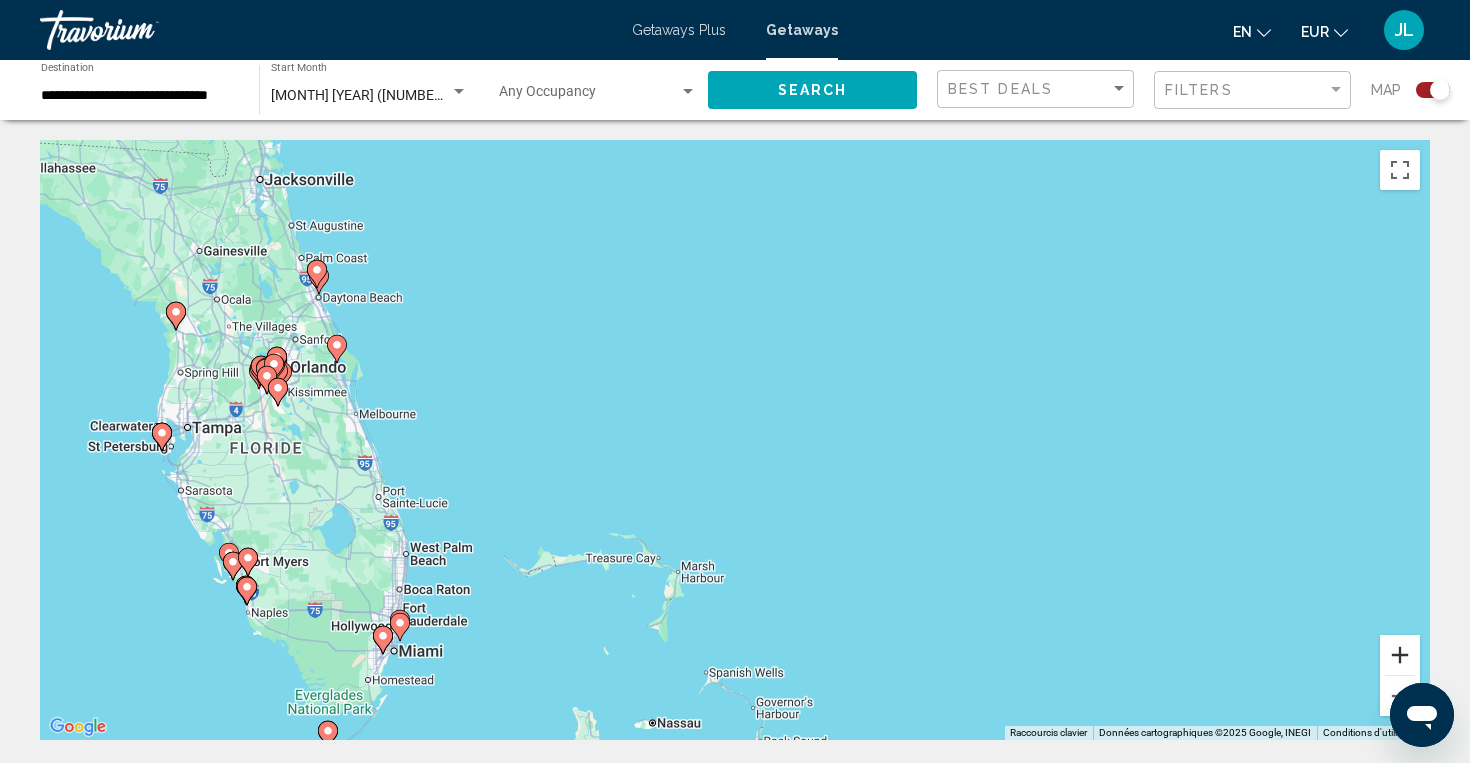 click at bounding box center (1400, 655) 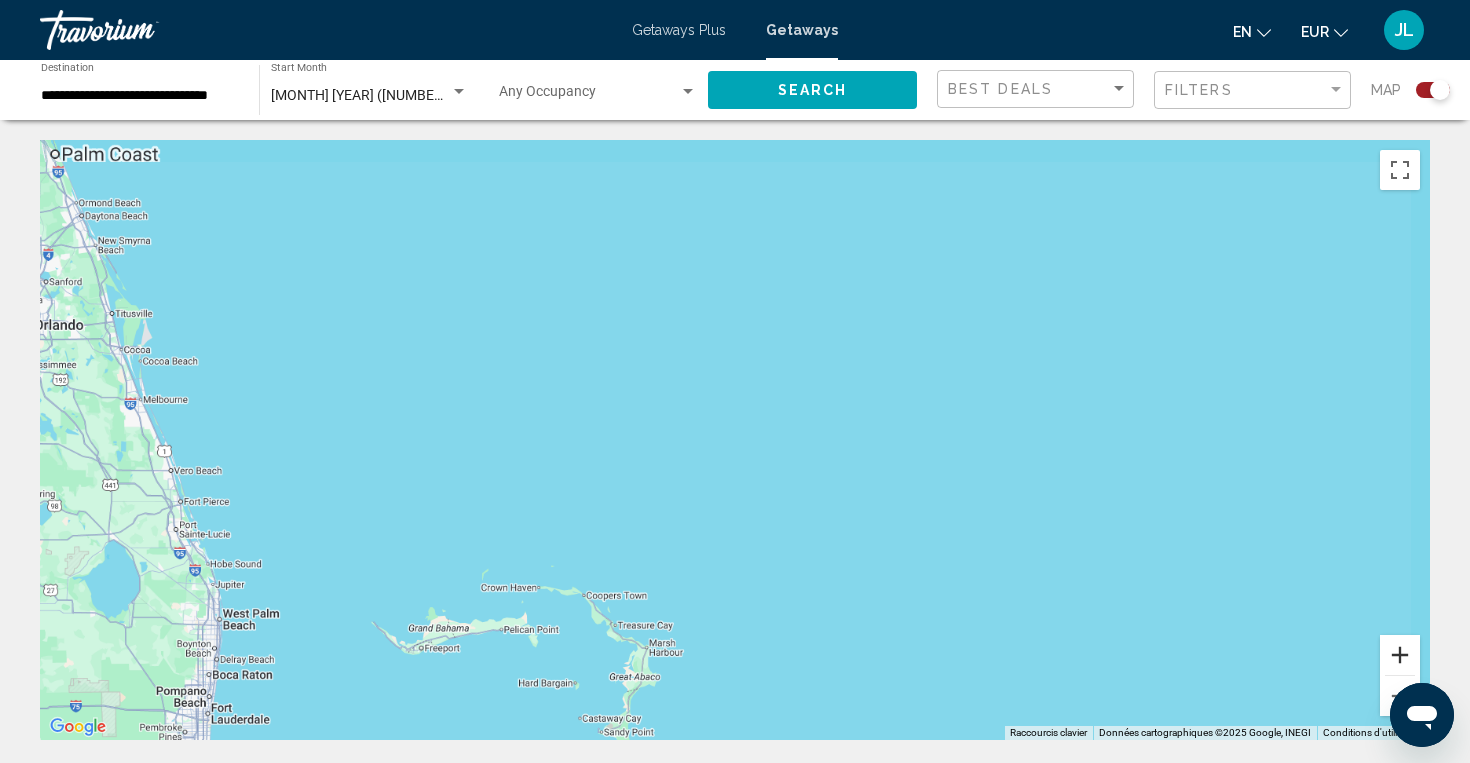 click at bounding box center [1400, 655] 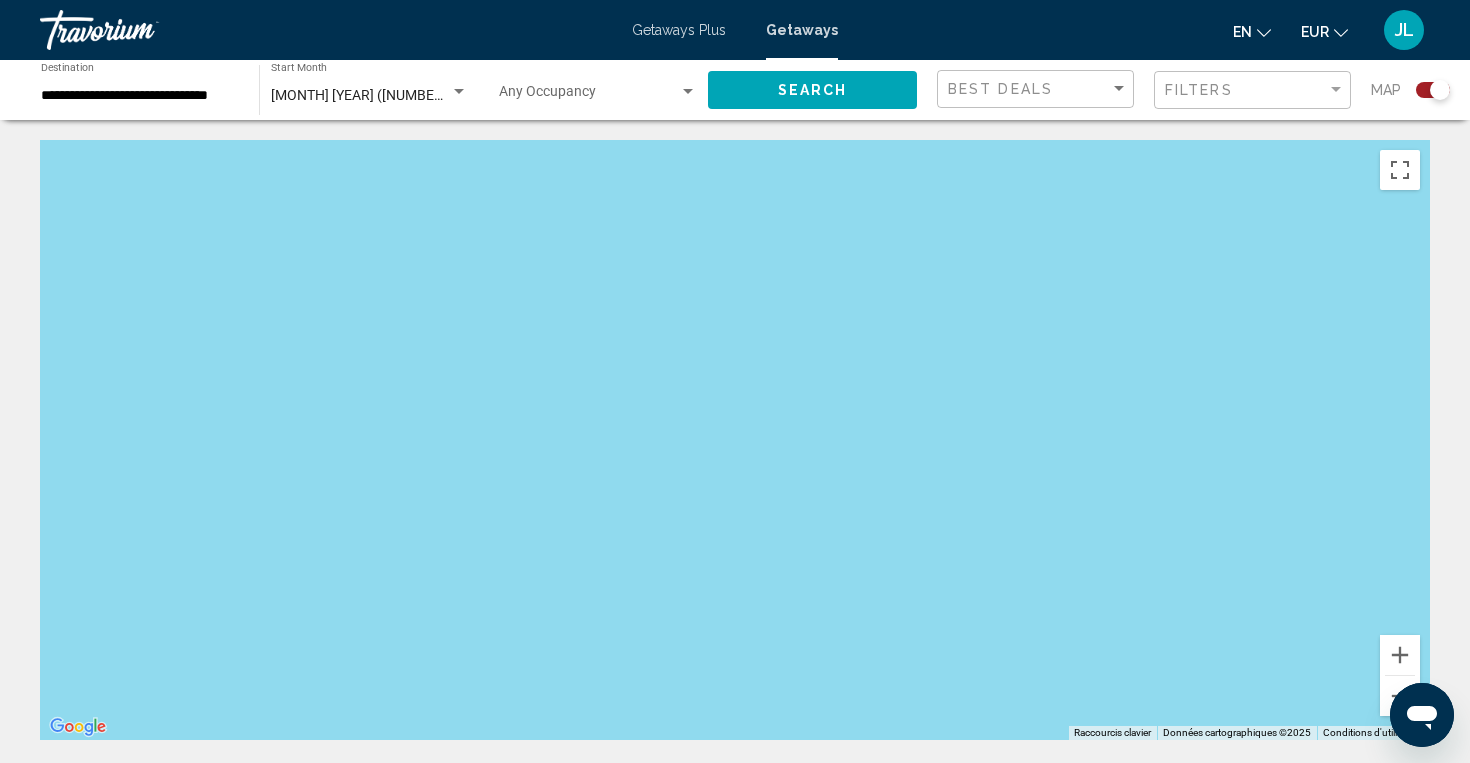 drag, startPoint x: 898, startPoint y: 515, endPoint x: 1366, endPoint y: 297, distance: 516.2829 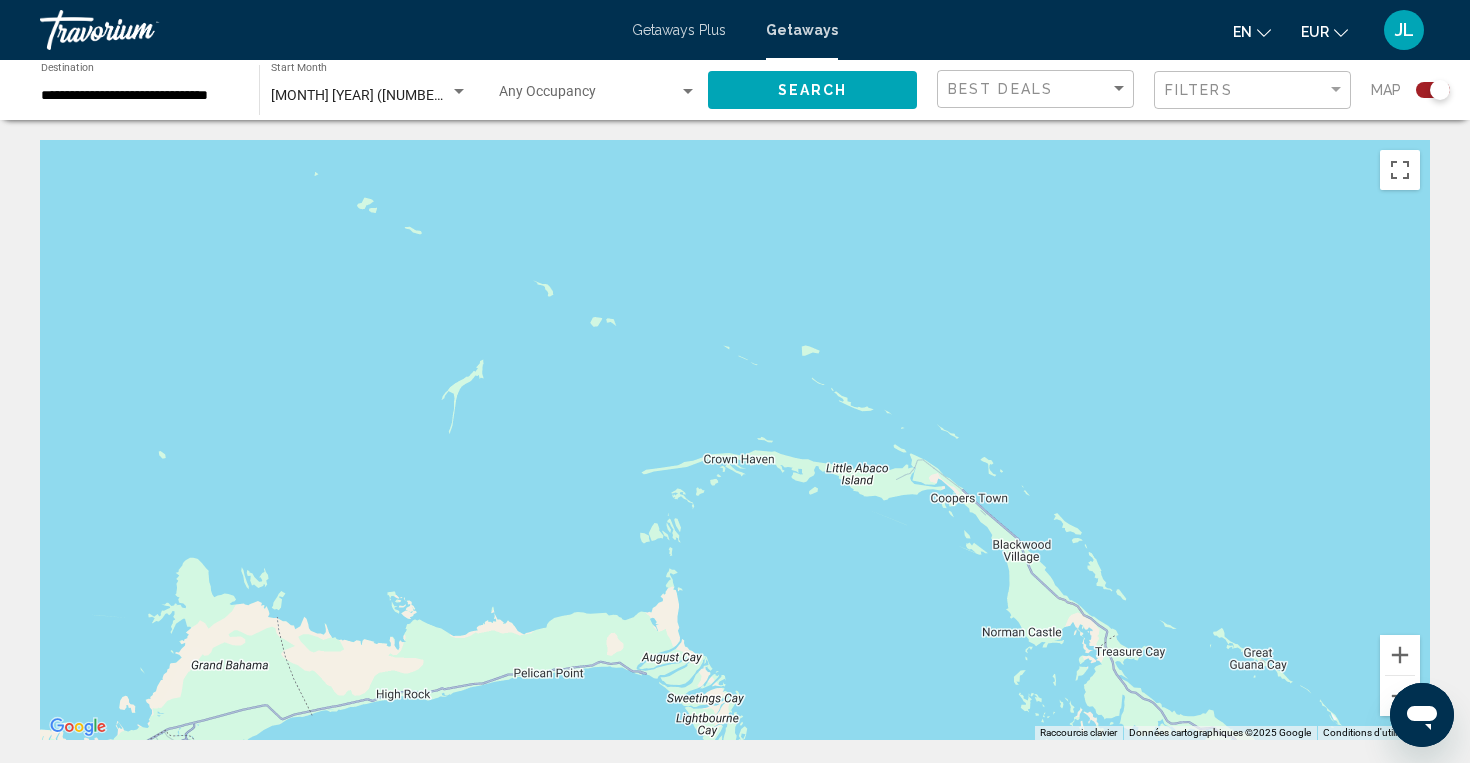 drag, startPoint x: 625, startPoint y: 464, endPoint x: 1113, endPoint y: -43, distance: 703.6995 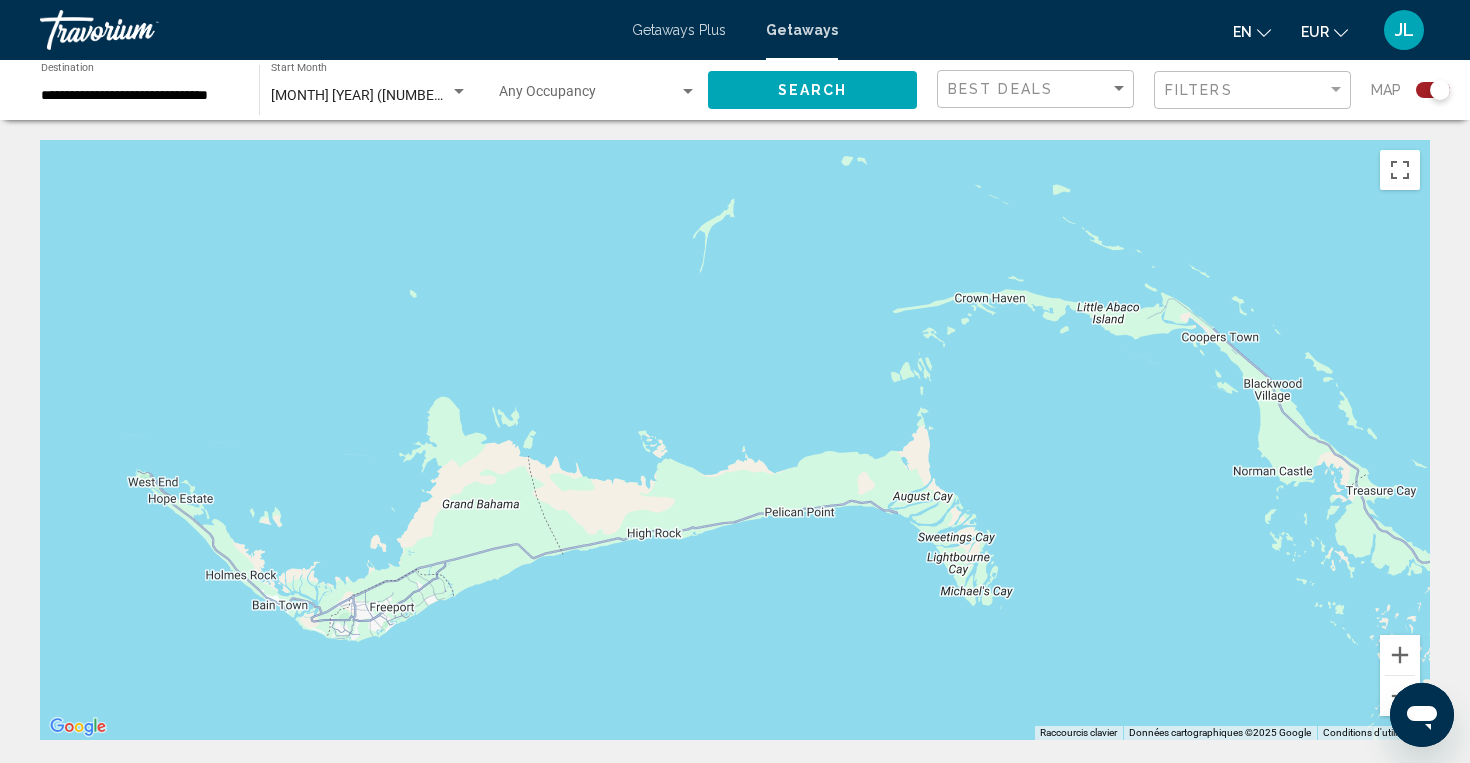 drag, startPoint x: 746, startPoint y: 285, endPoint x: 1005, endPoint y: 118, distance: 308.17203 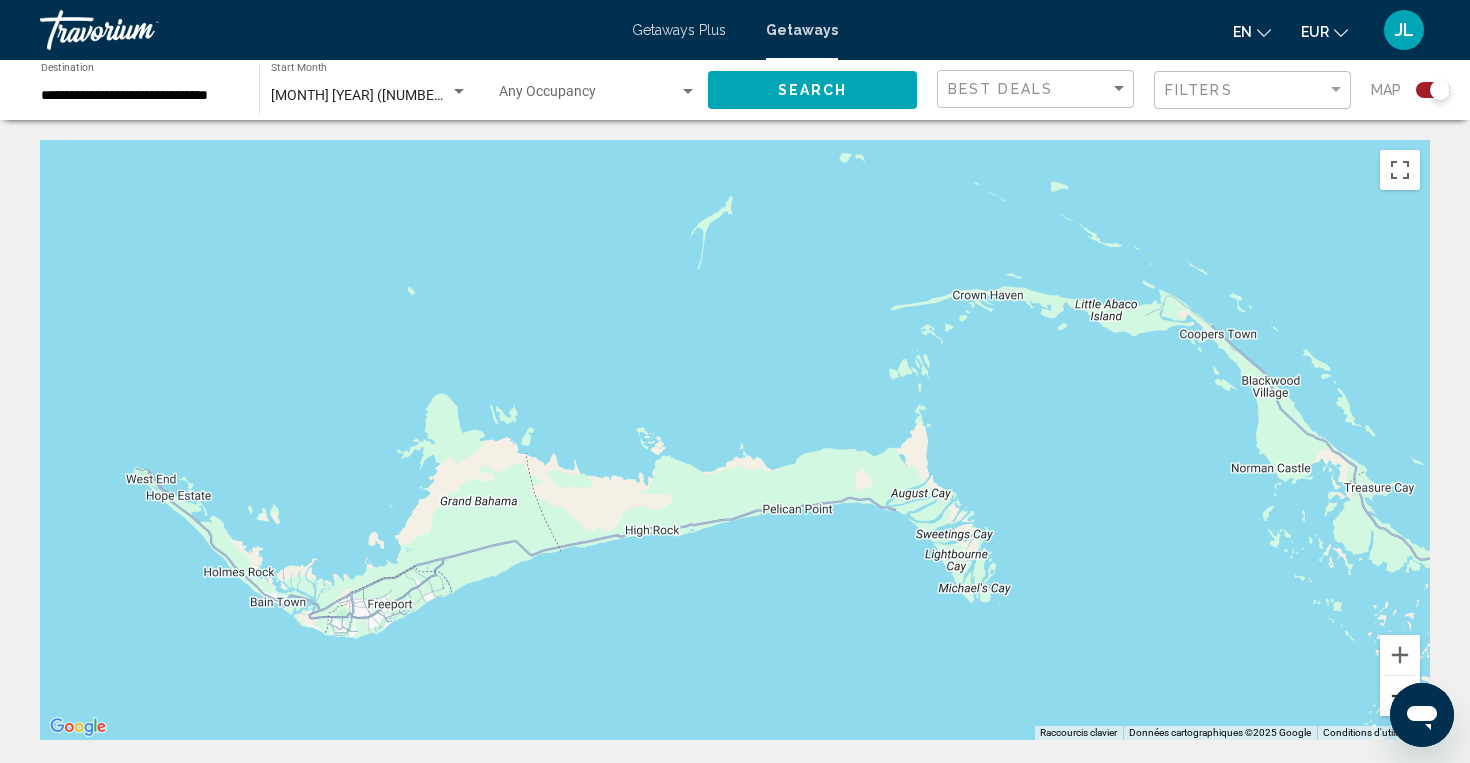 click at bounding box center (1400, 696) 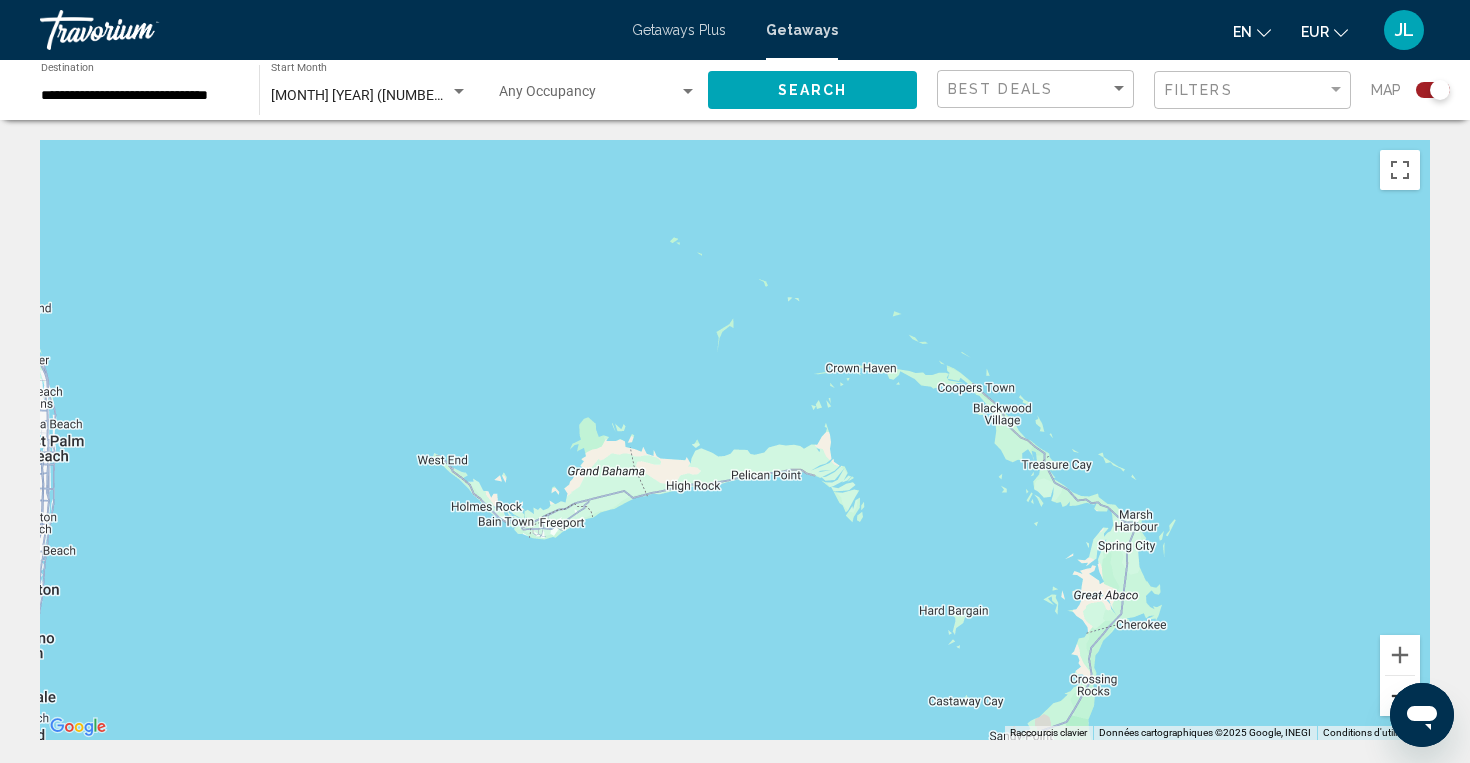 click at bounding box center (1400, 696) 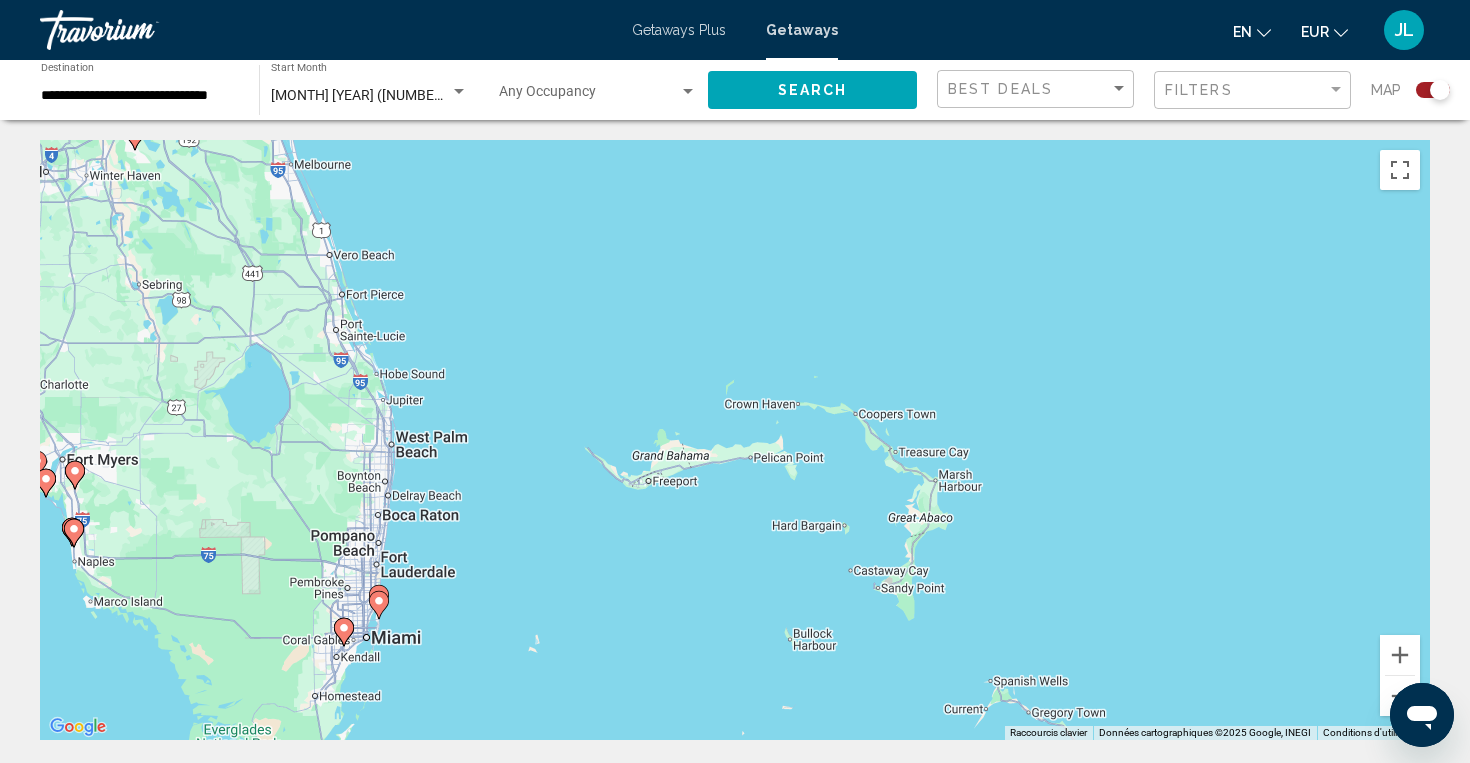 click at bounding box center [379, 605] 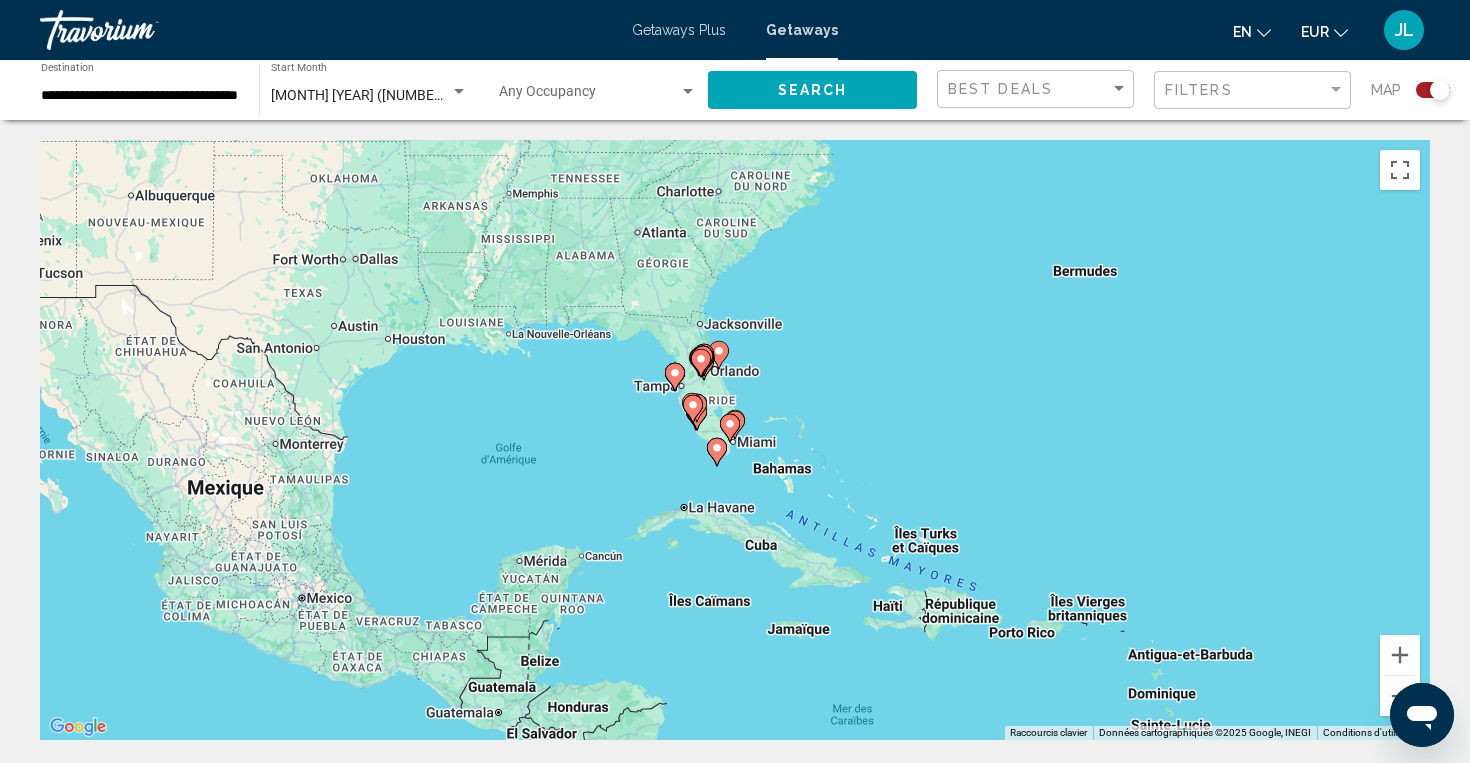 click 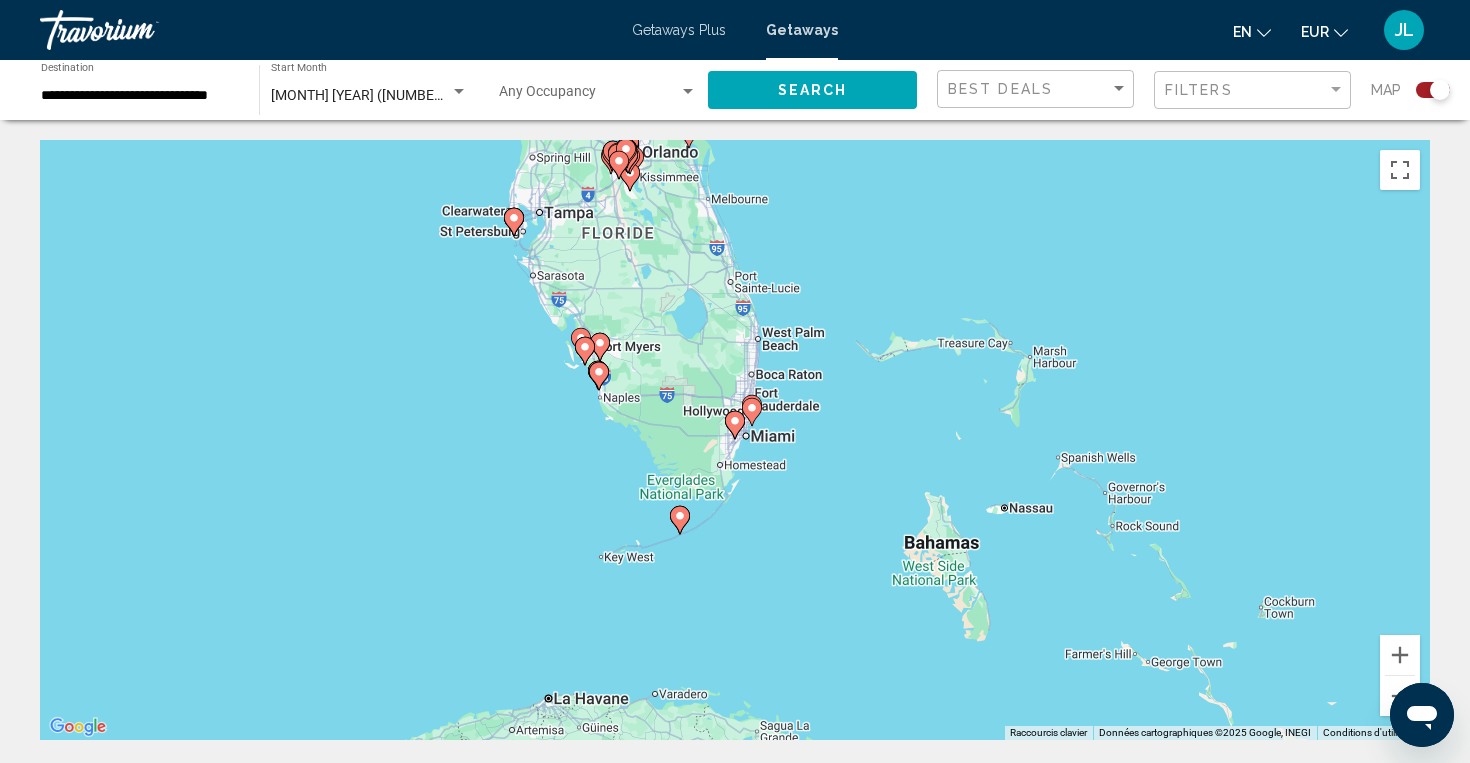 click 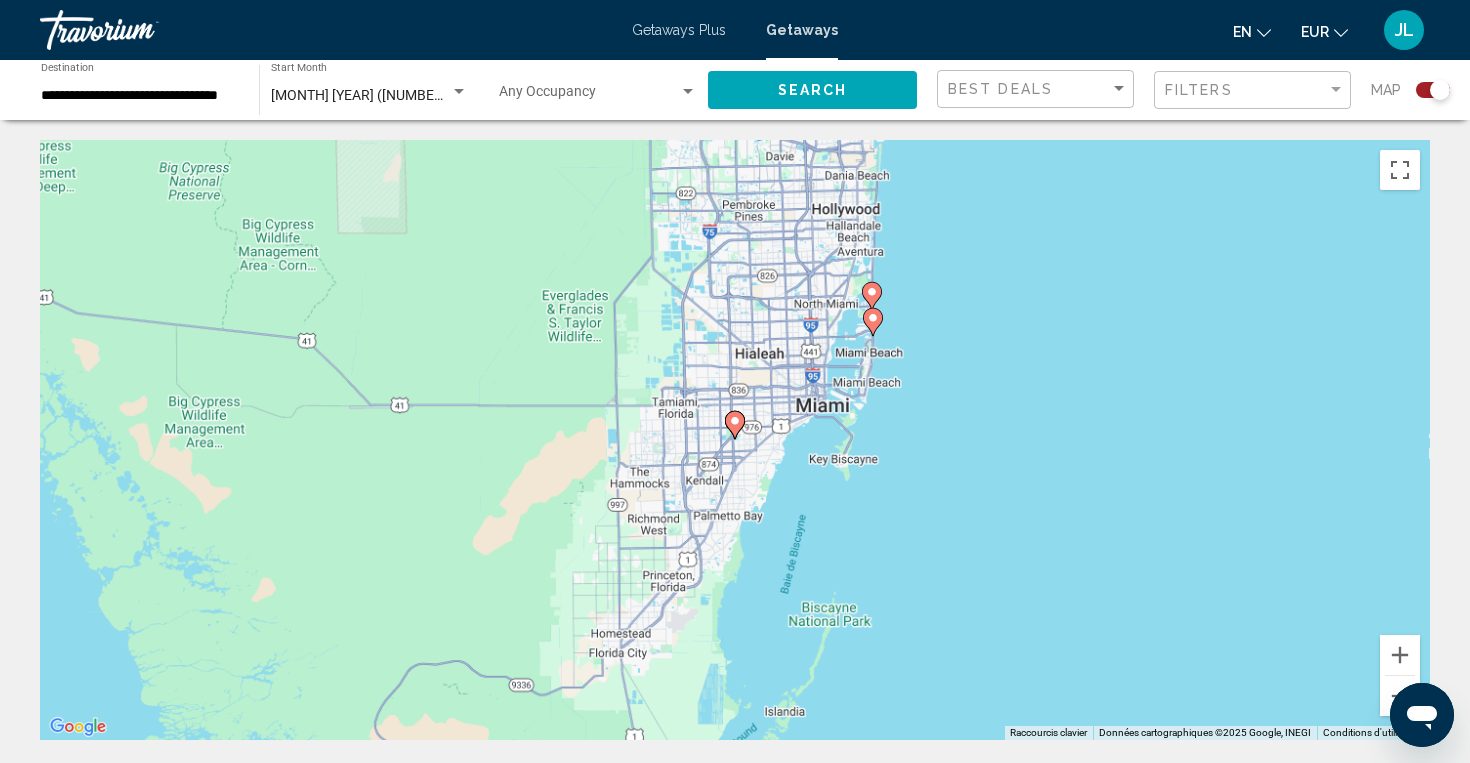click 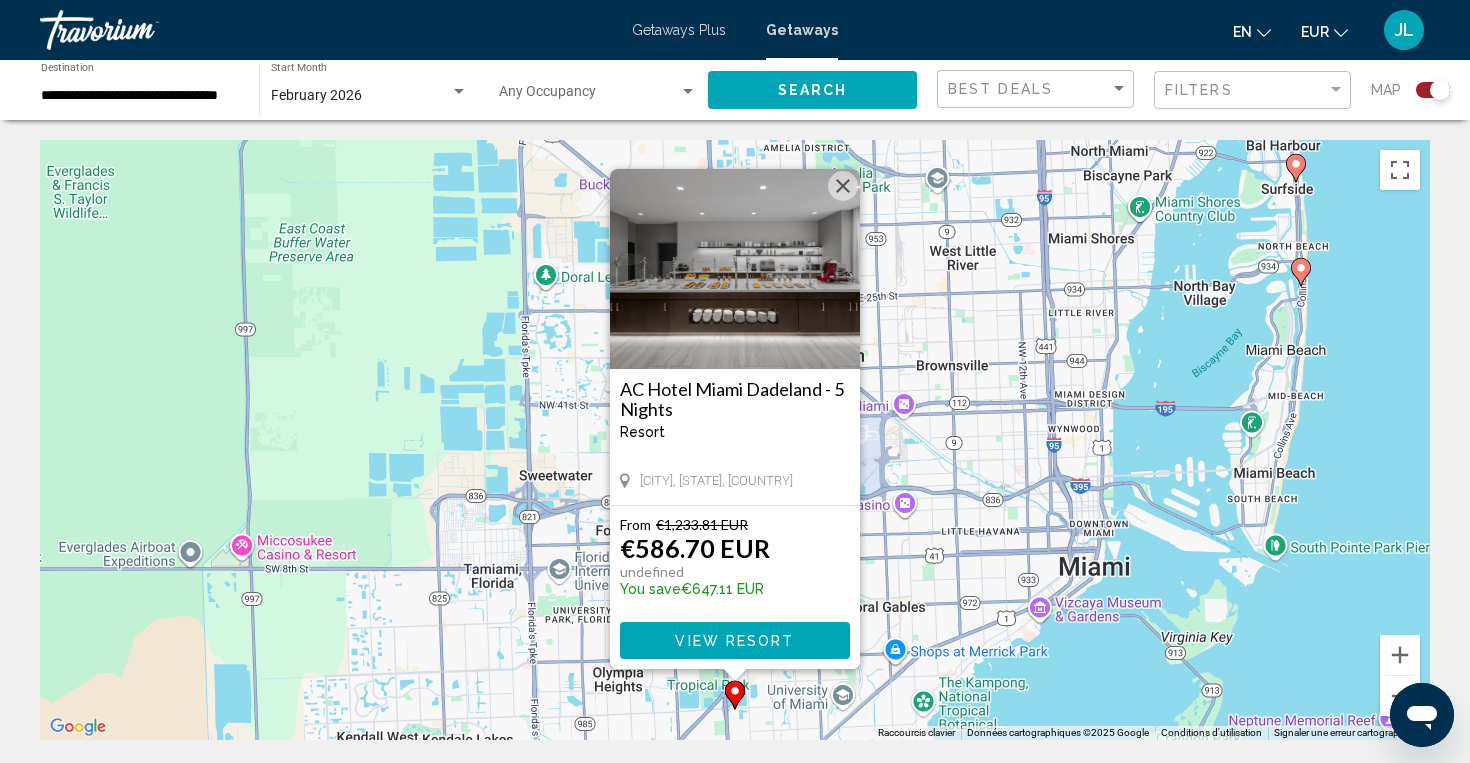 click at bounding box center (1301, 272) 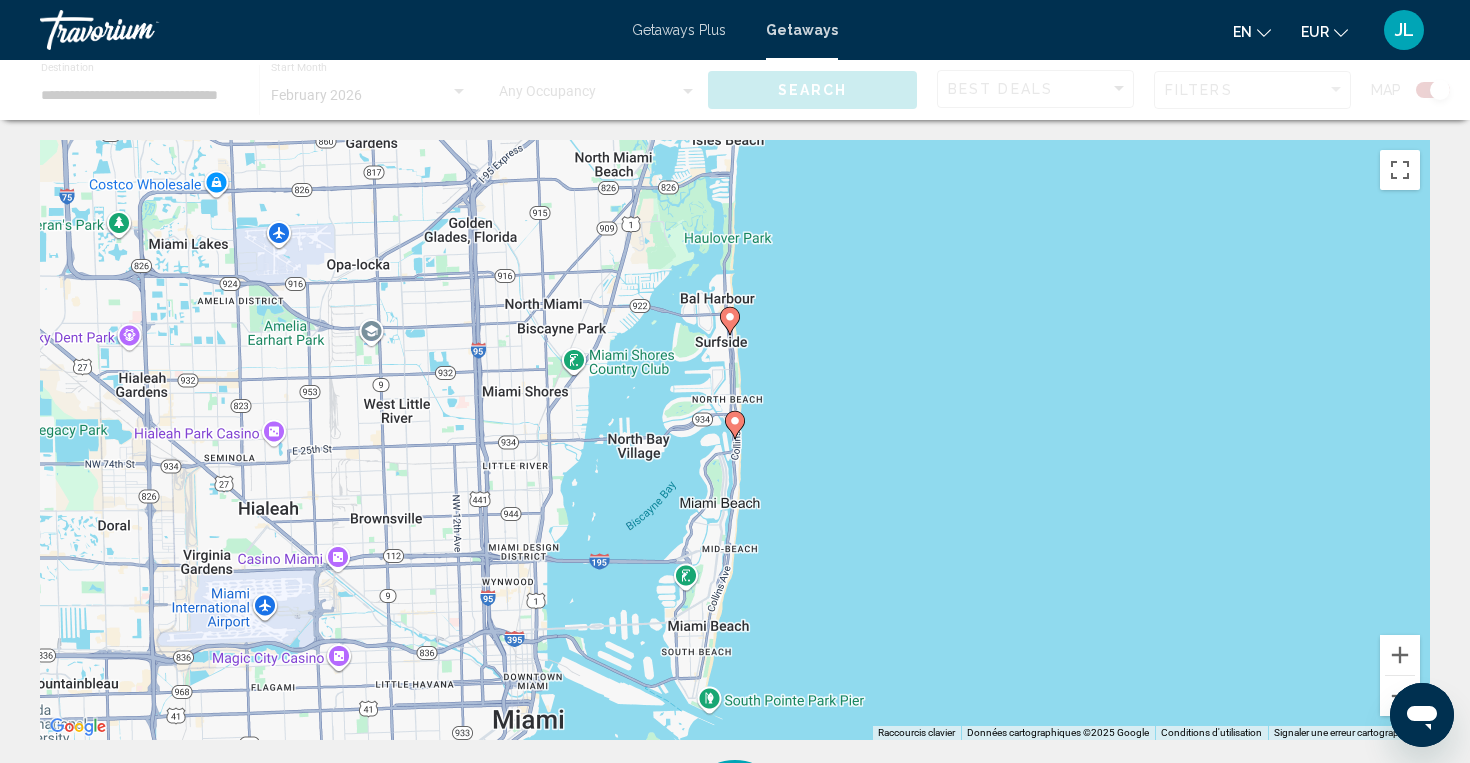 click 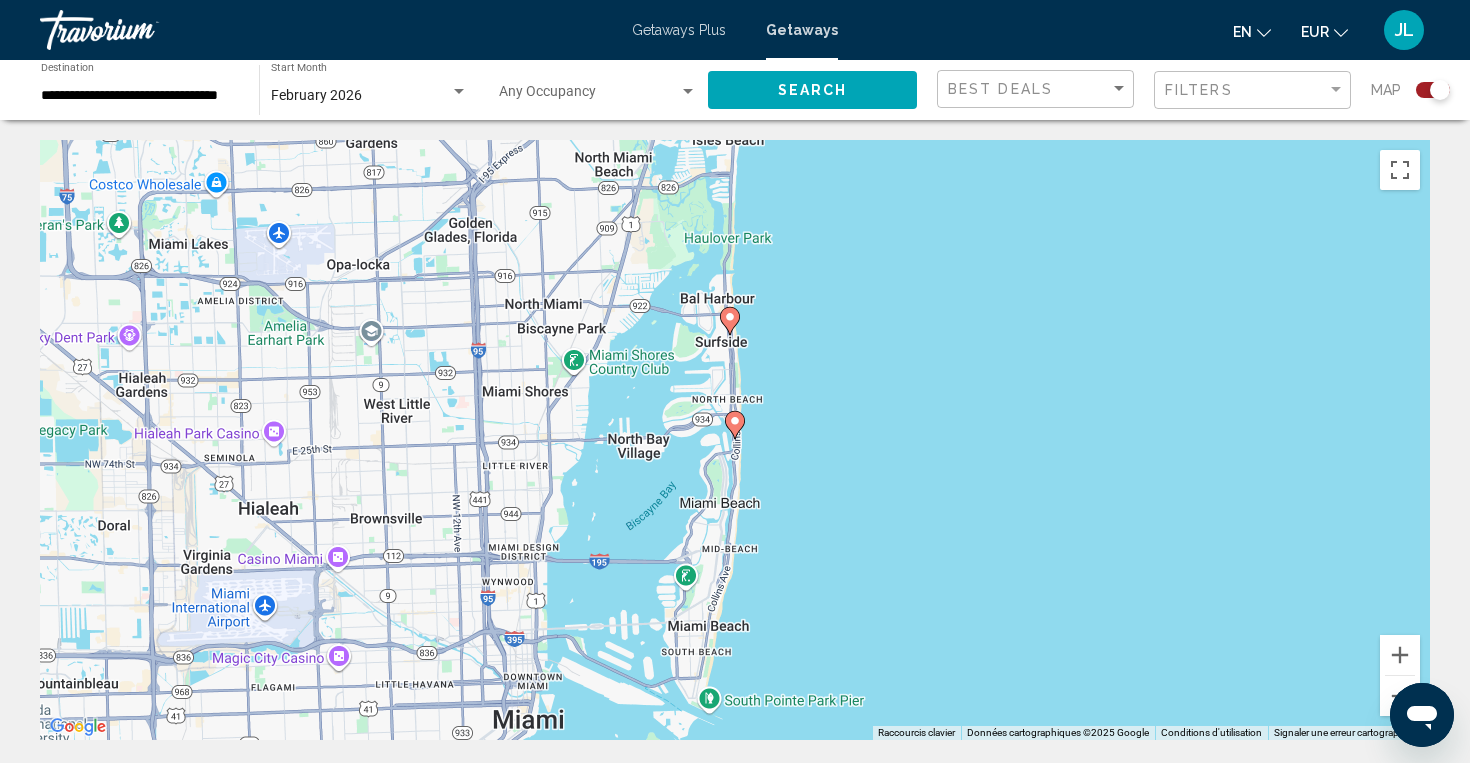 click 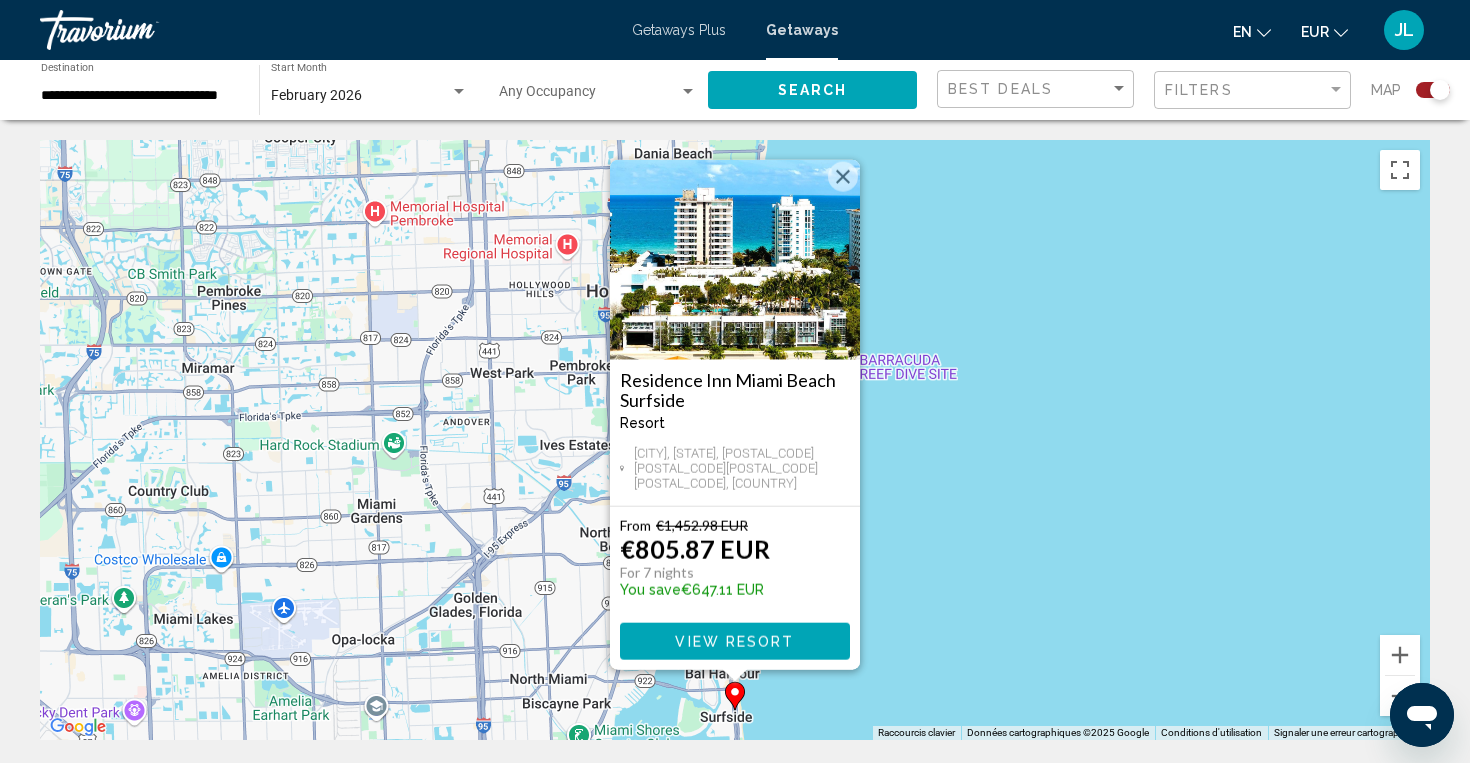 click at bounding box center [843, 177] 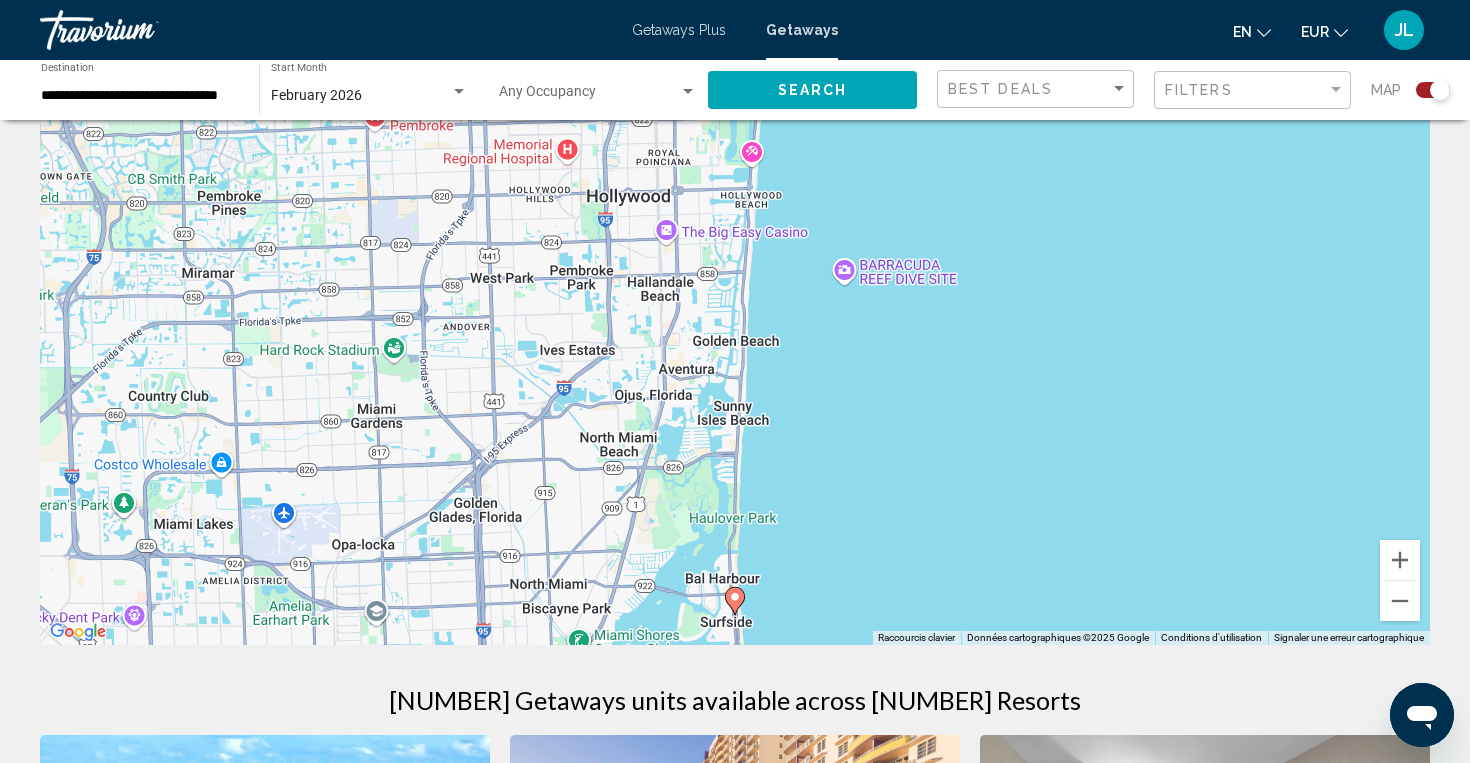scroll, scrollTop: 113, scrollLeft: 0, axis: vertical 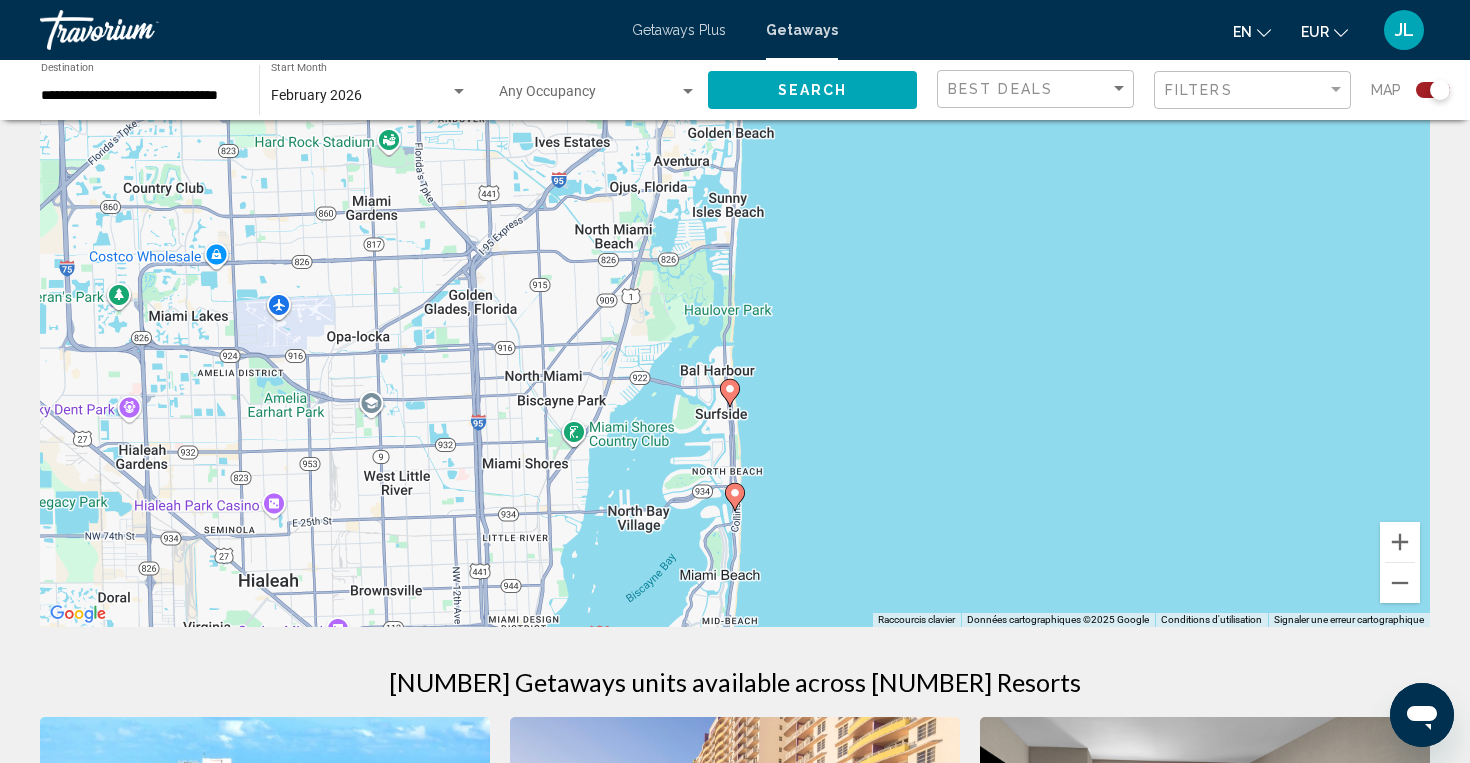 drag, startPoint x: 759, startPoint y: 521, endPoint x: 753, endPoint y: 315, distance: 206.08736 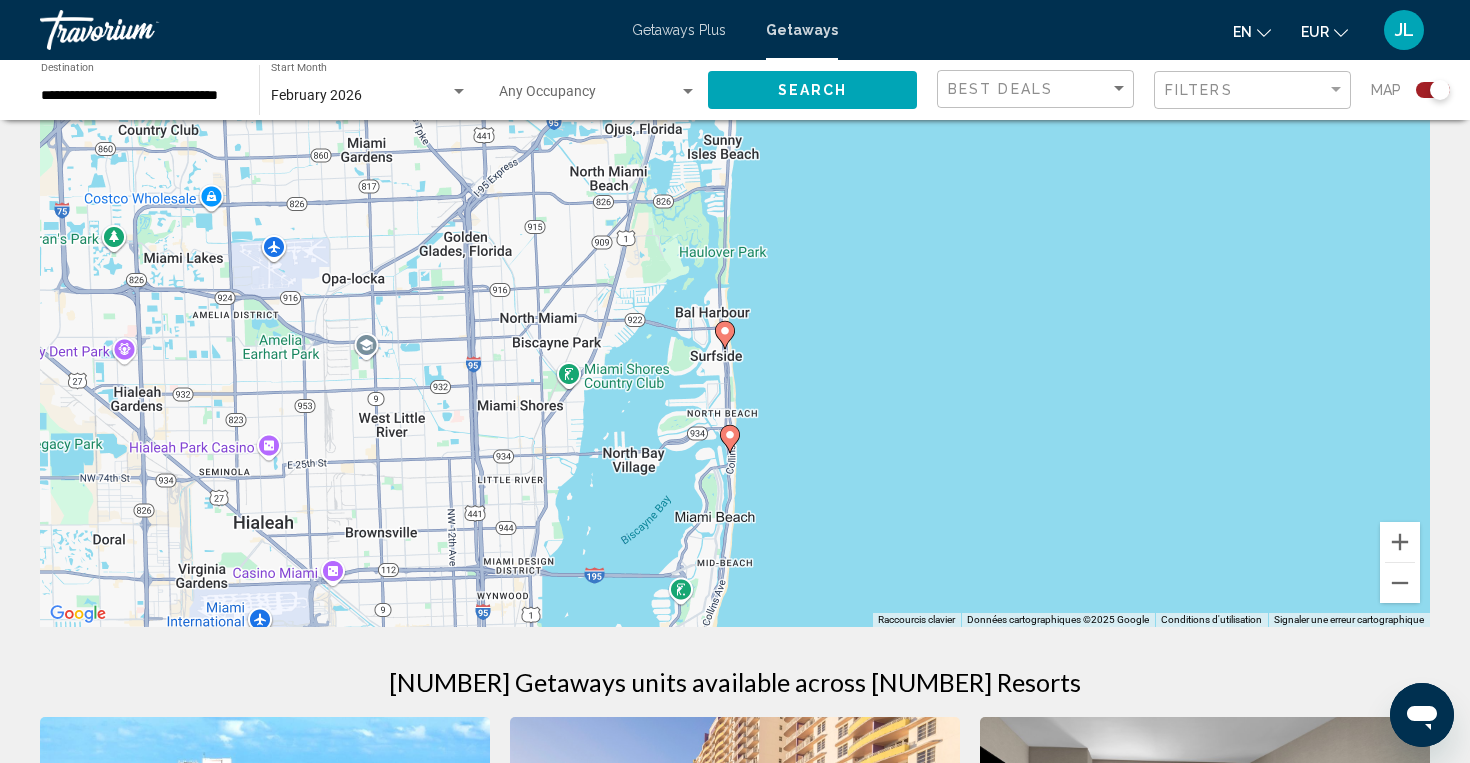 click 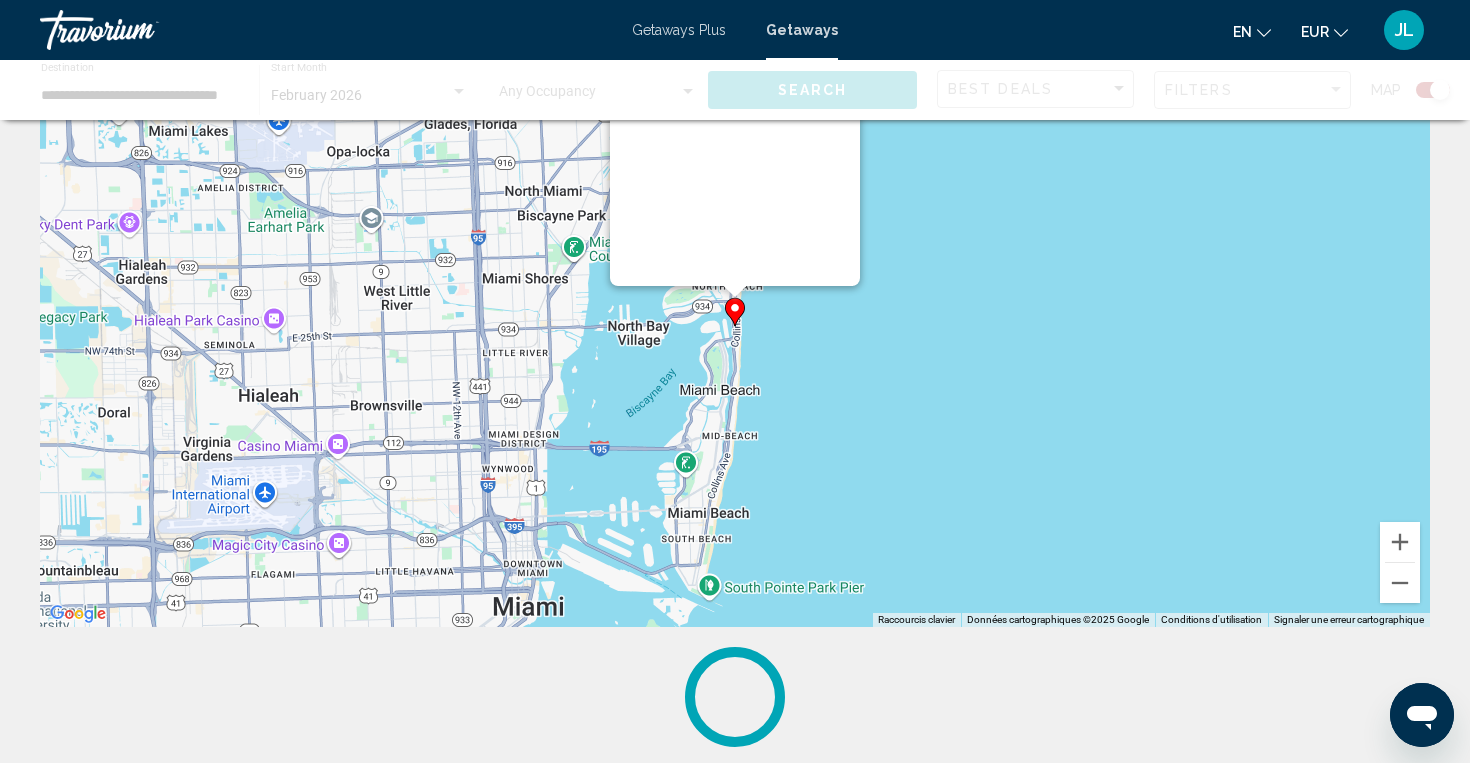 scroll, scrollTop: 0, scrollLeft: 0, axis: both 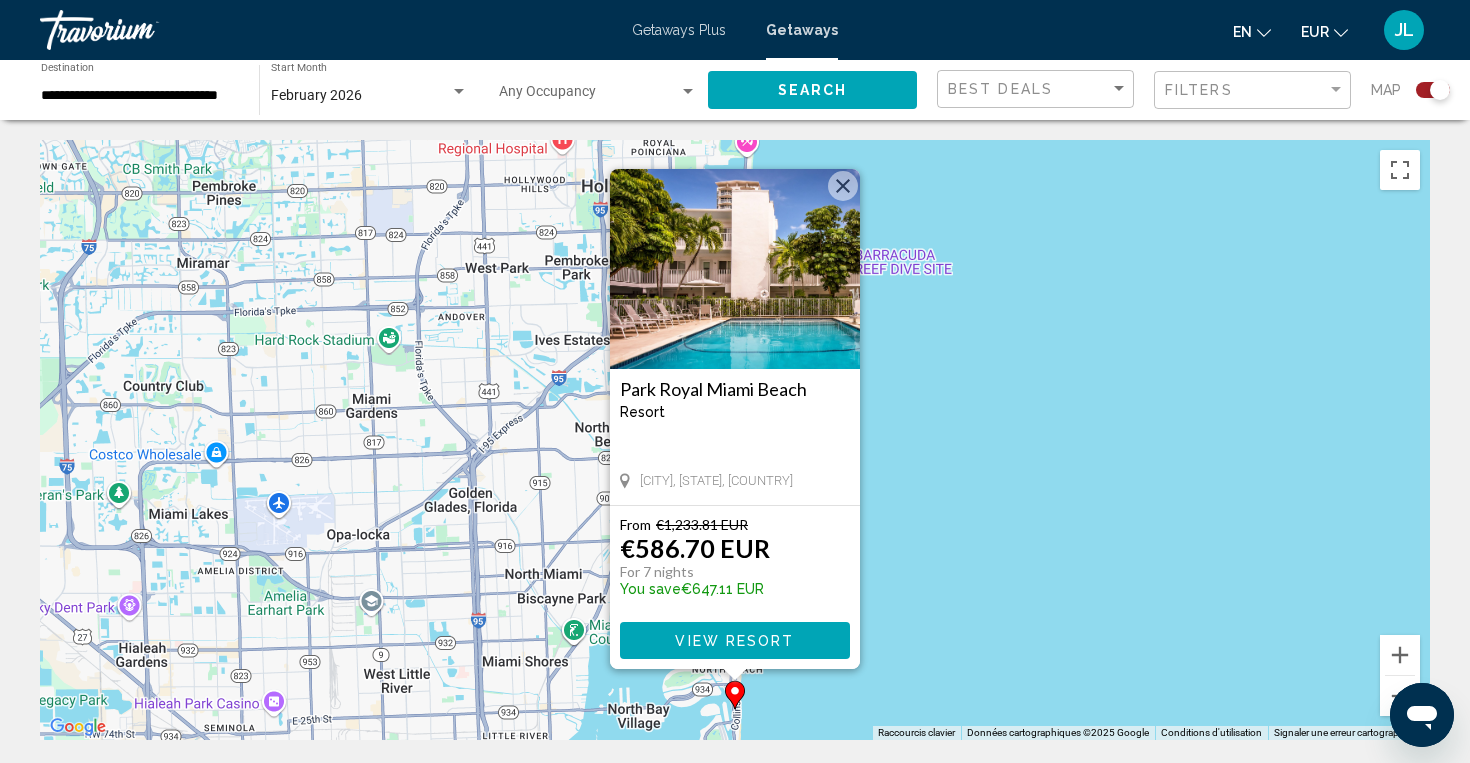 click at bounding box center (843, 186) 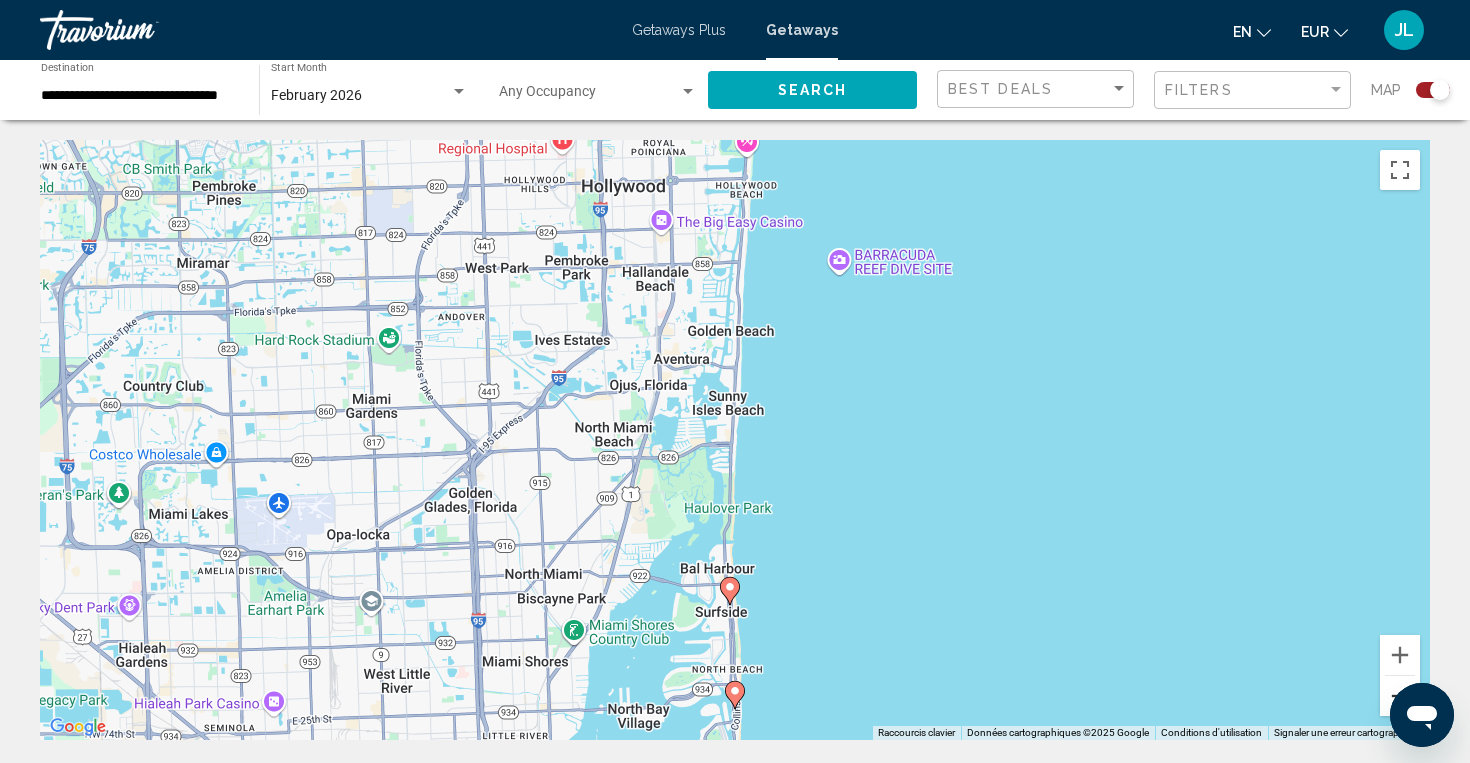 click at bounding box center (1400, 696) 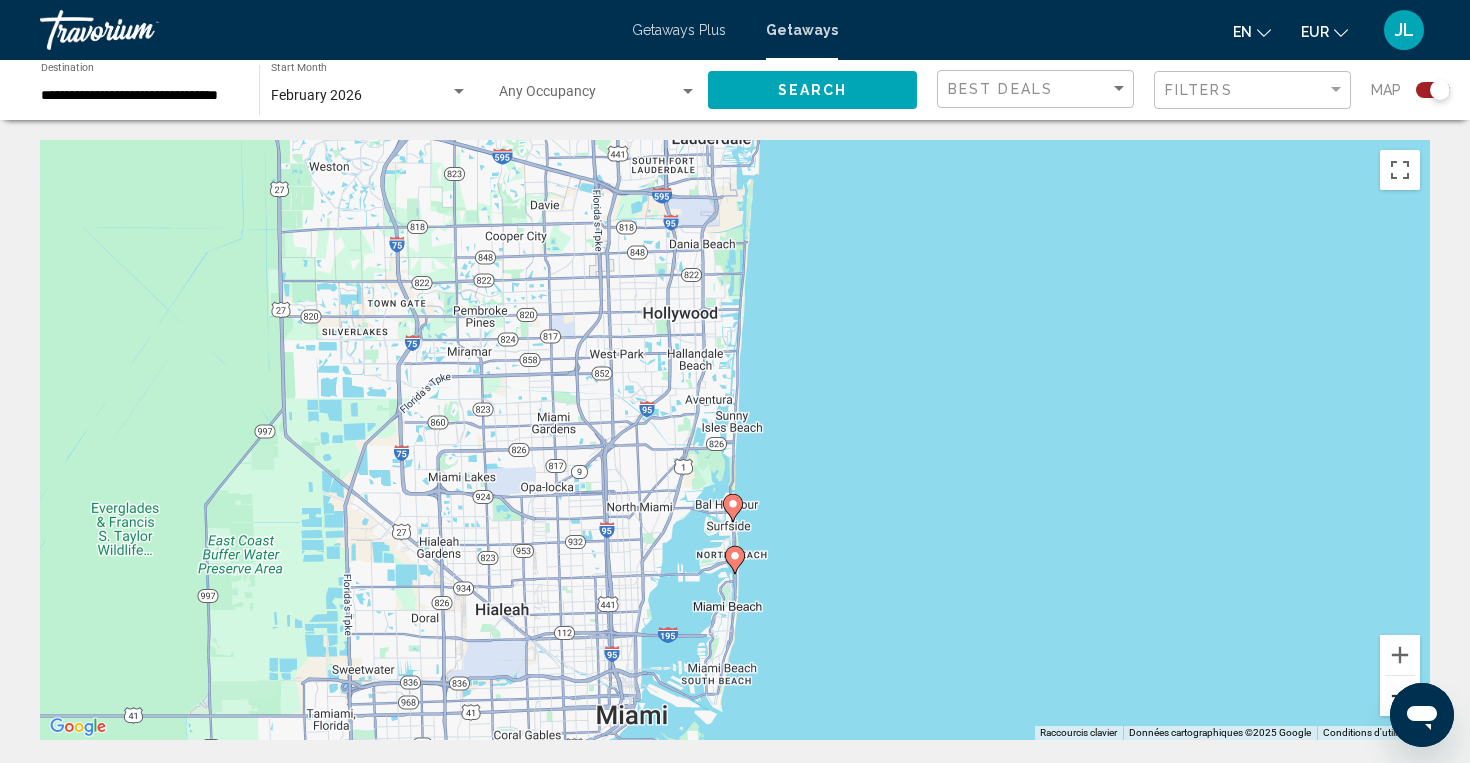 click at bounding box center [1400, 696] 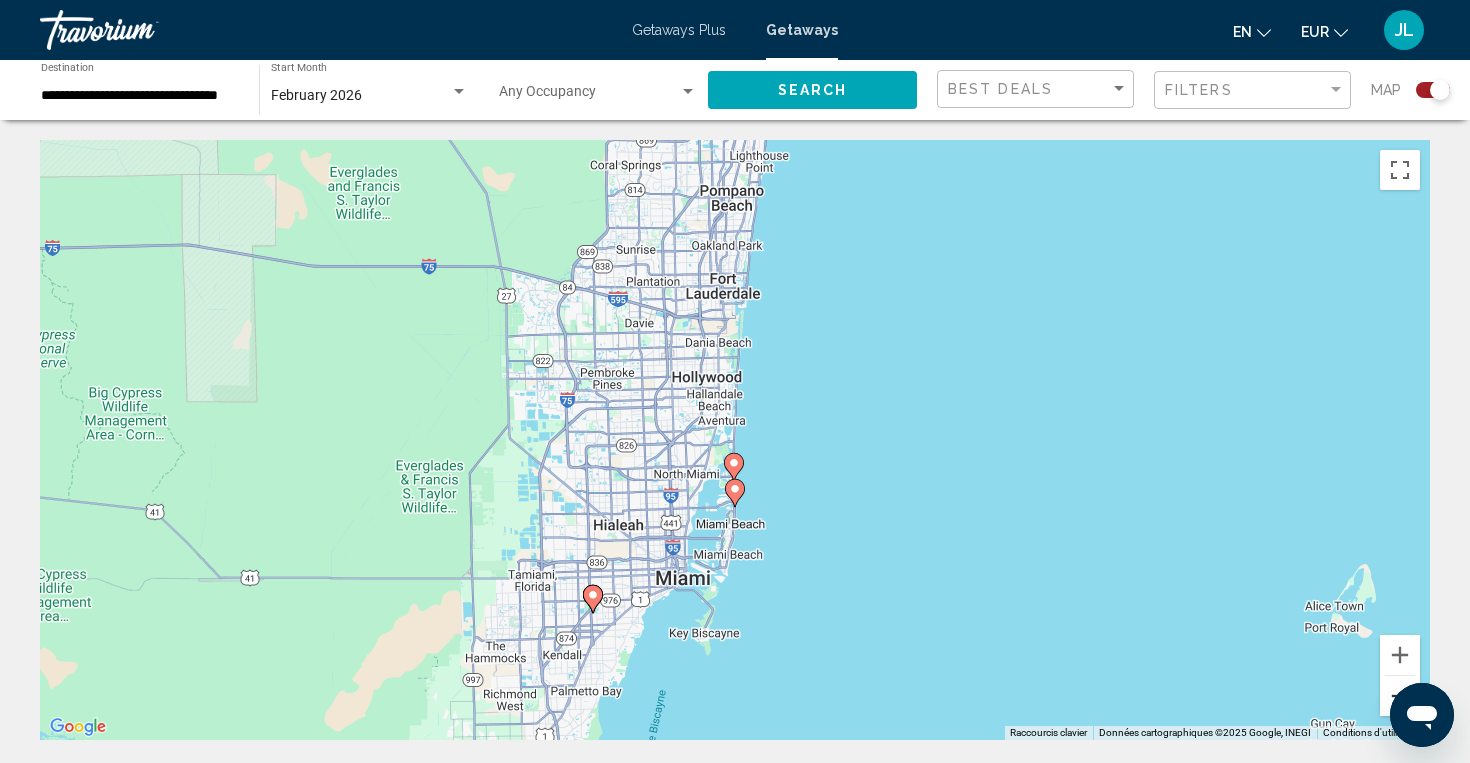 click at bounding box center [1400, 696] 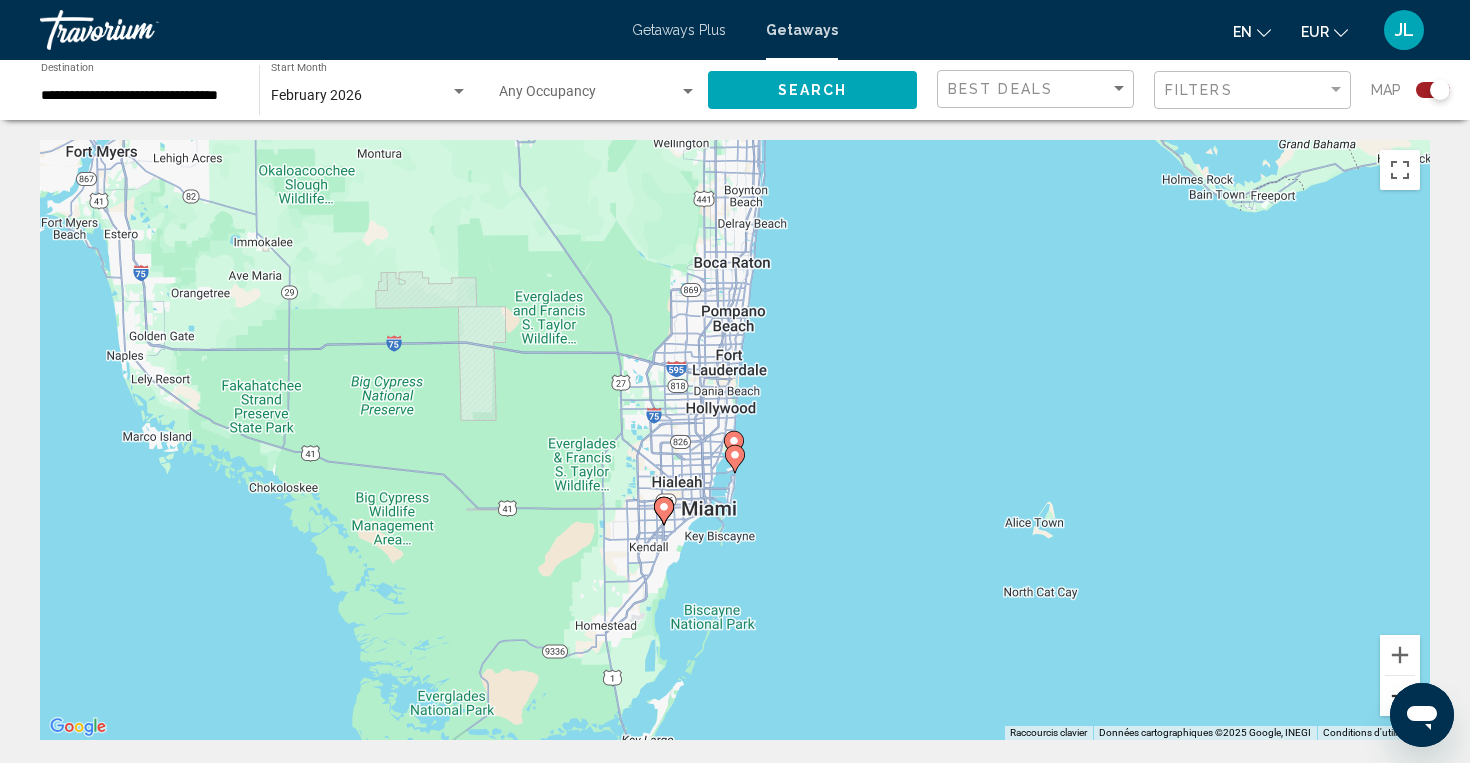click at bounding box center [1400, 696] 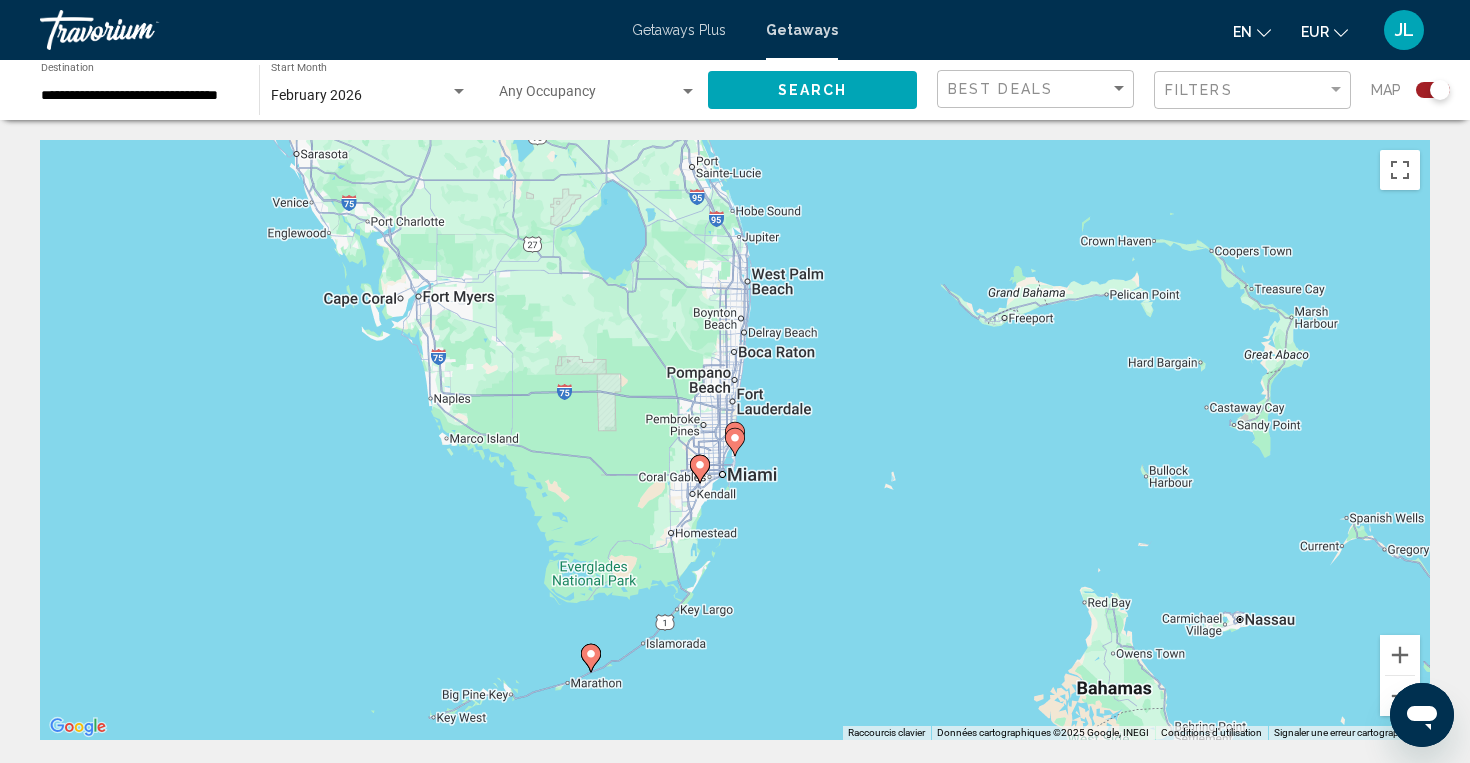 click 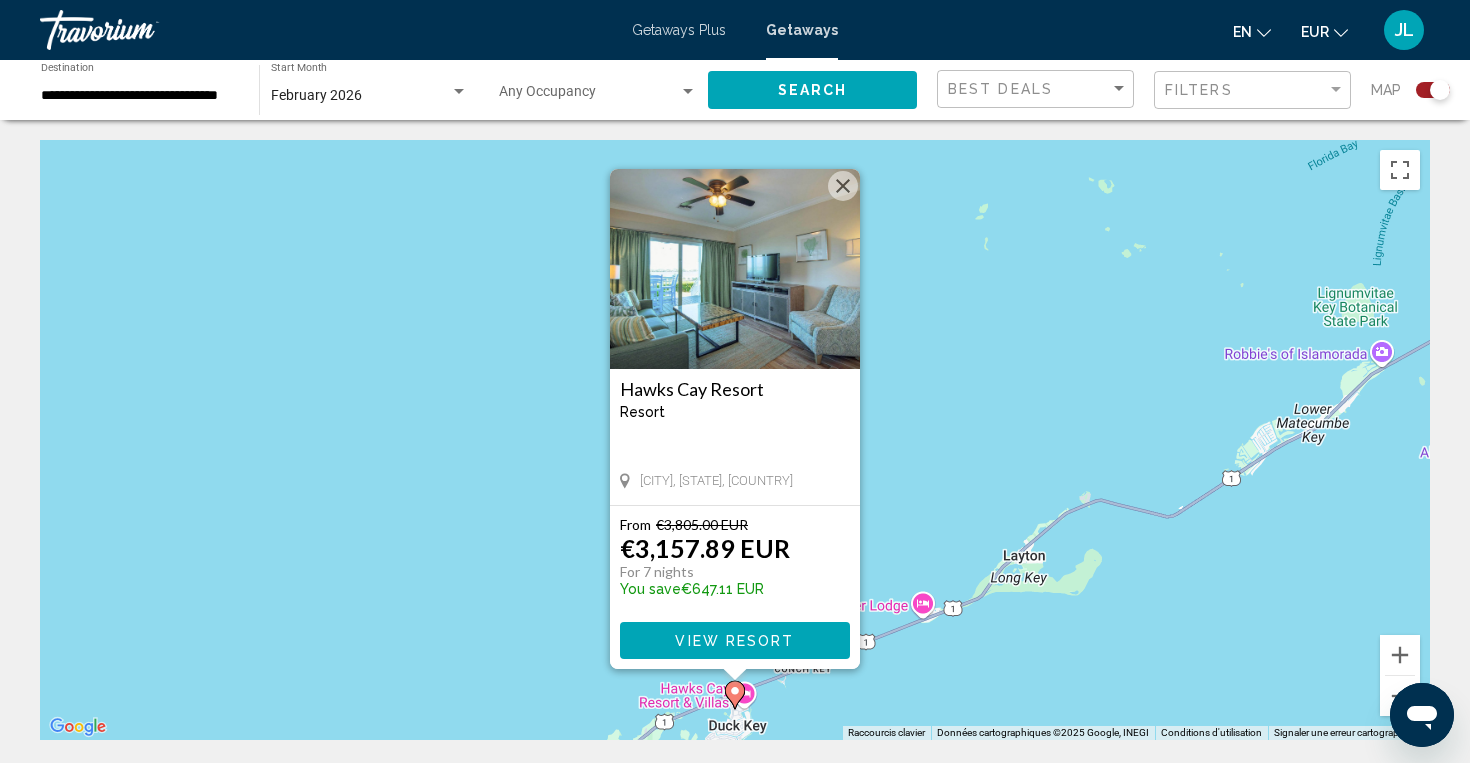 click at bounding box center (843, 186) 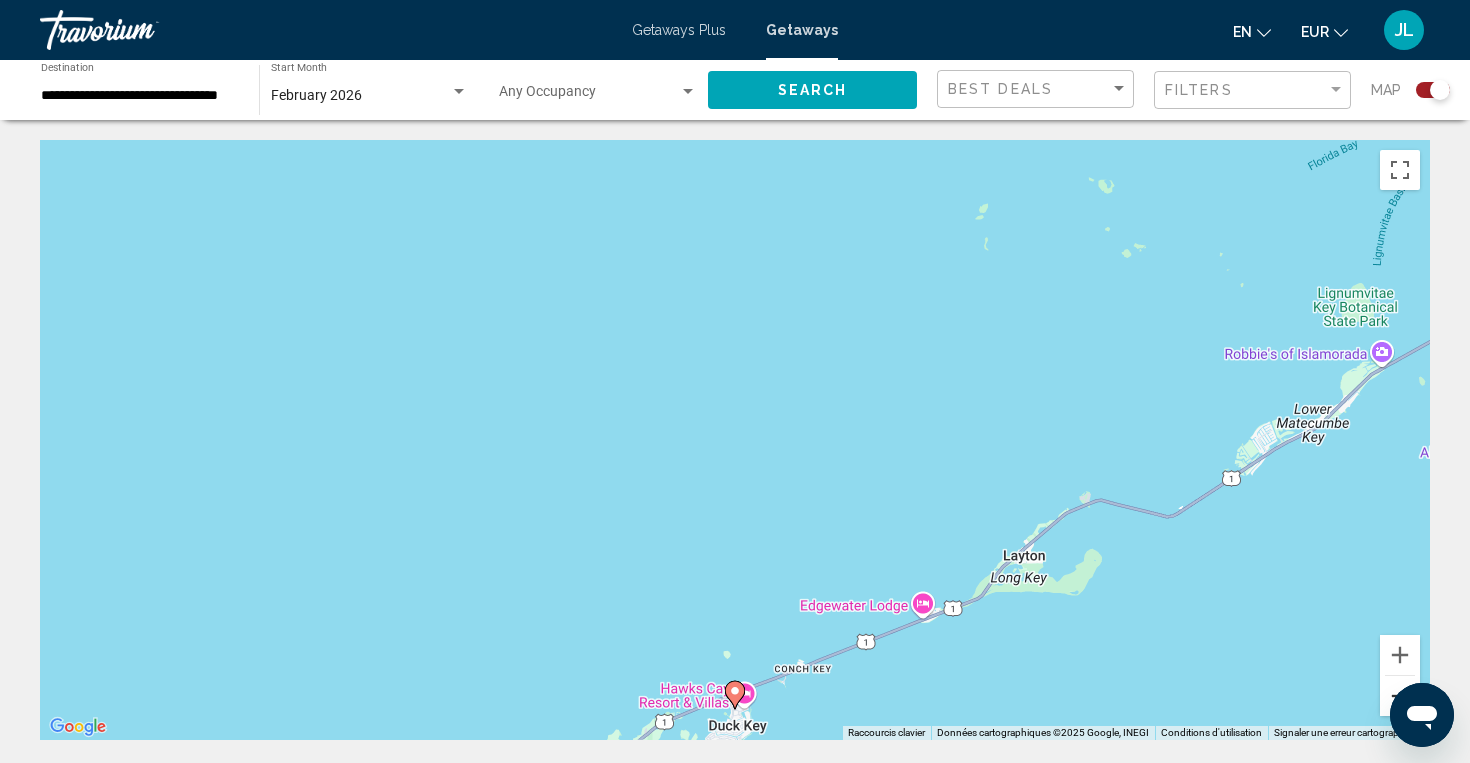 click at bounding box center [1400, 696] 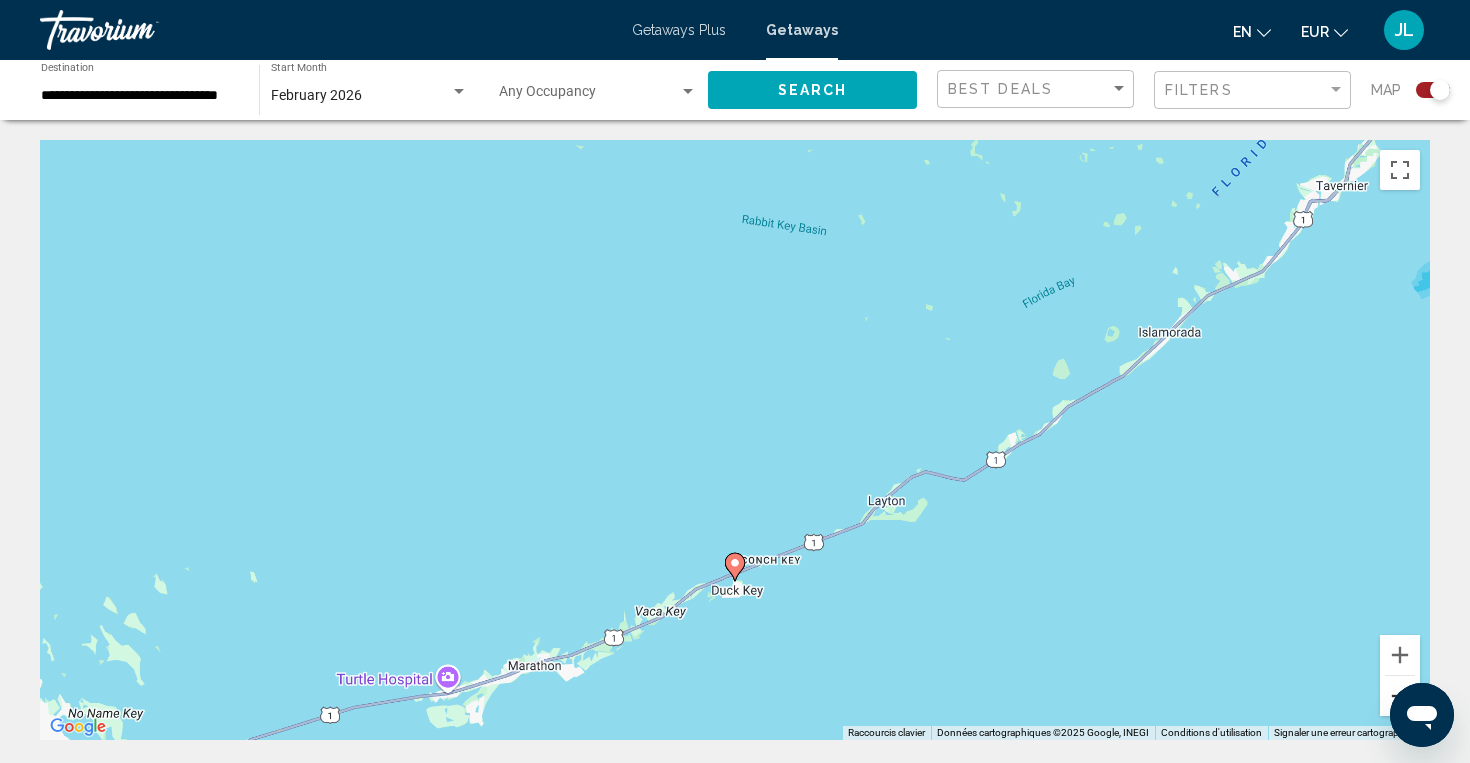 click at bounding box center [1400, 696] 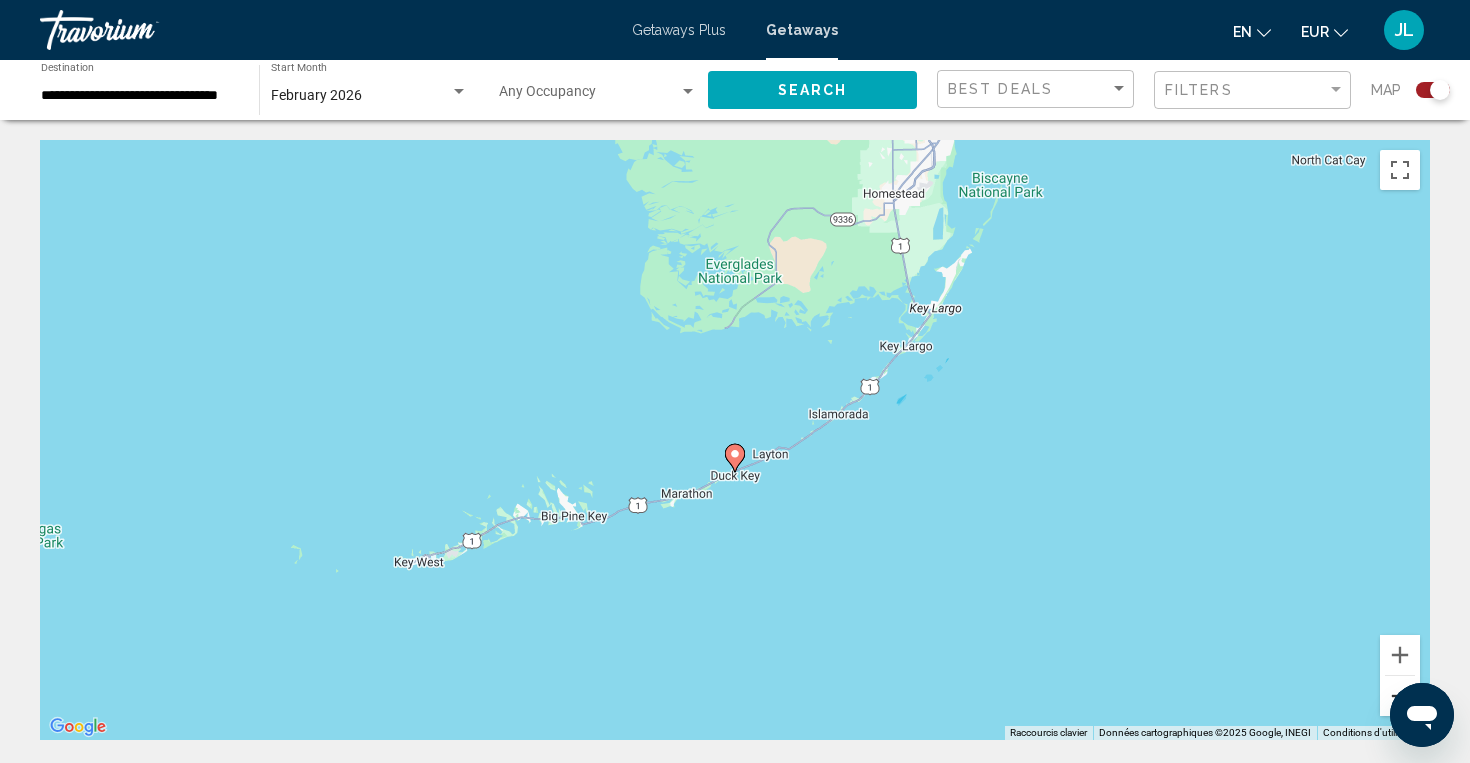 click at bounding box center [1400, 696] 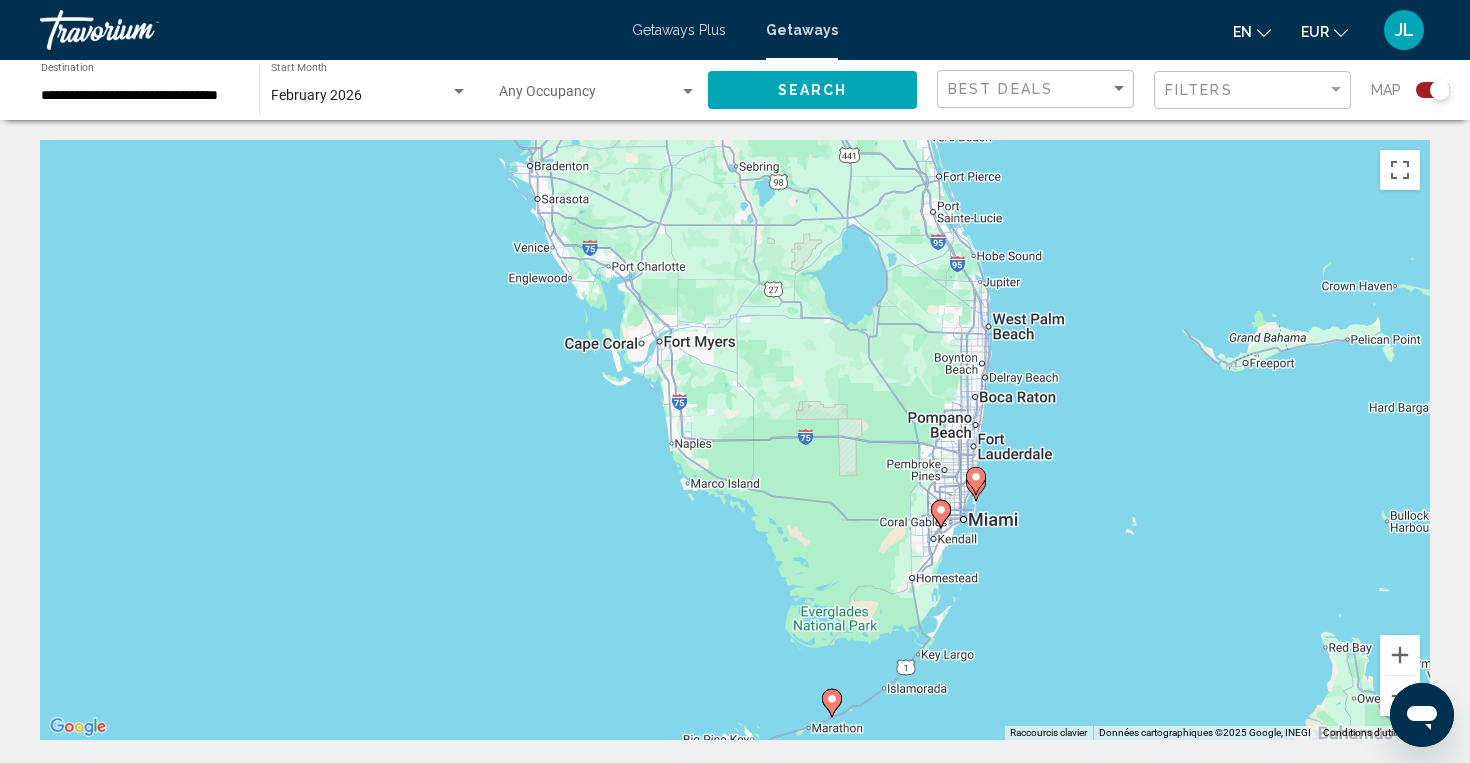 drag, startPoint x: 1018, startPoint y: 301, endPoint x: 1115, endPoint y: 567, distance: 283.13425 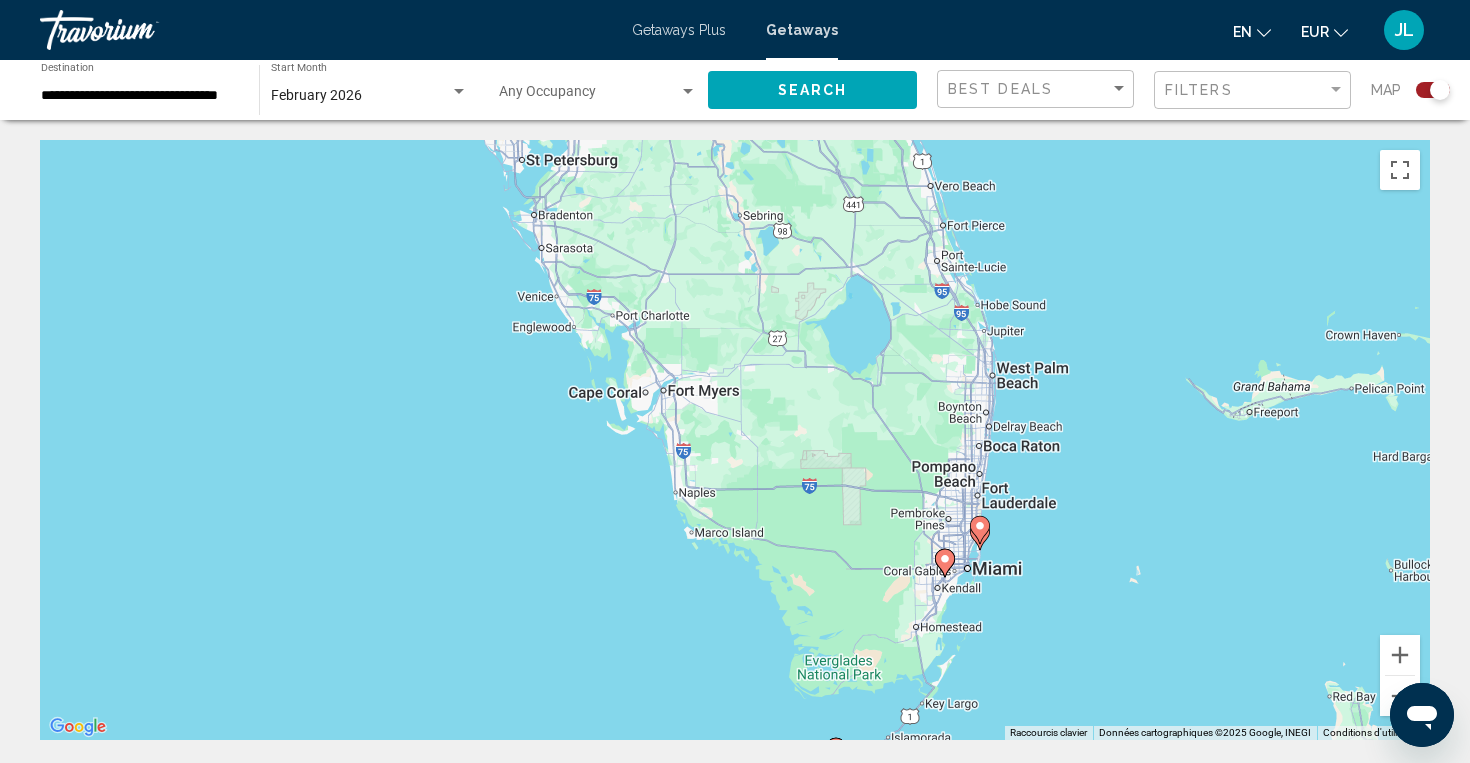 drag, startPoint x: 989, startPoint y: 292, endPoint x: 1012, endPoint y: 475, distance: 184.4397 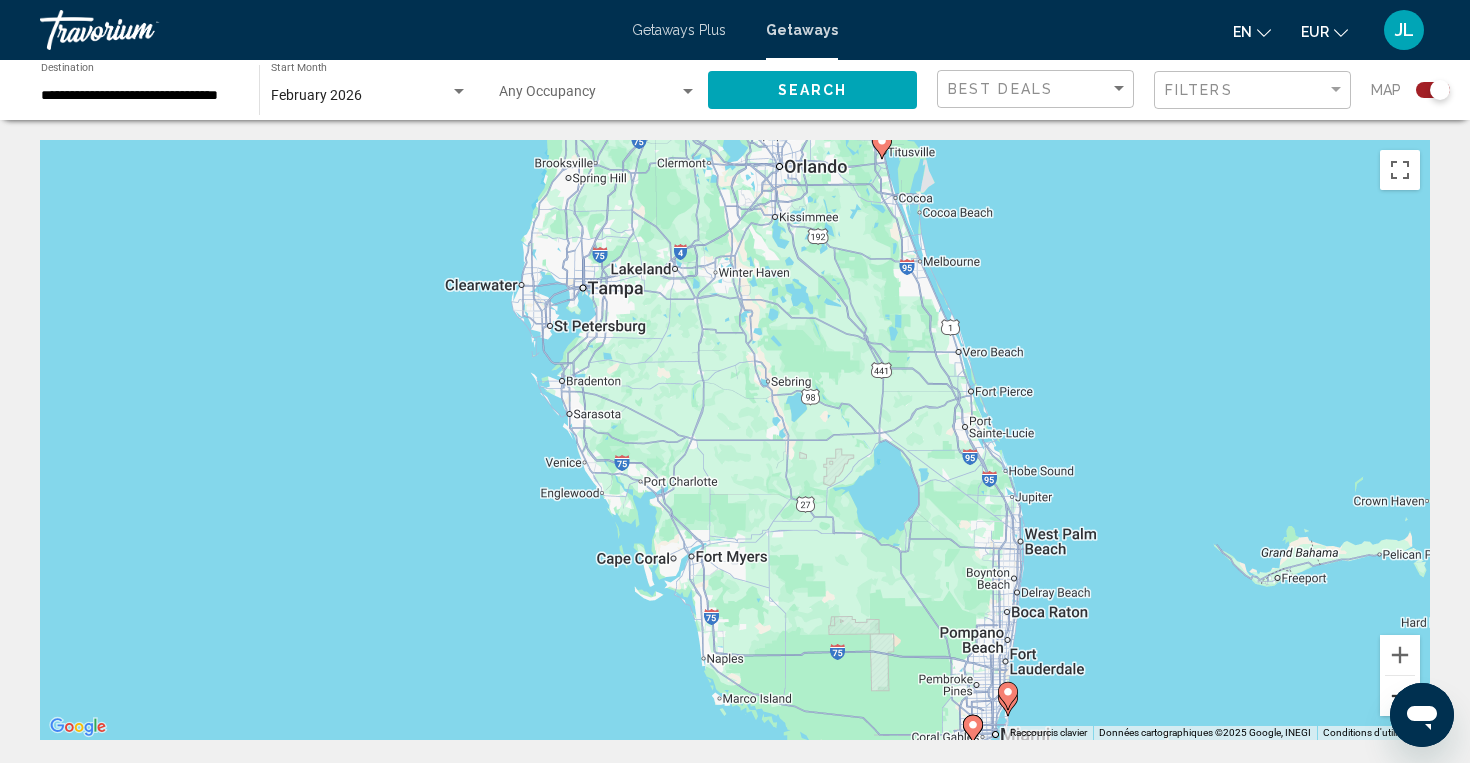click at bounding box center (1400, 696) 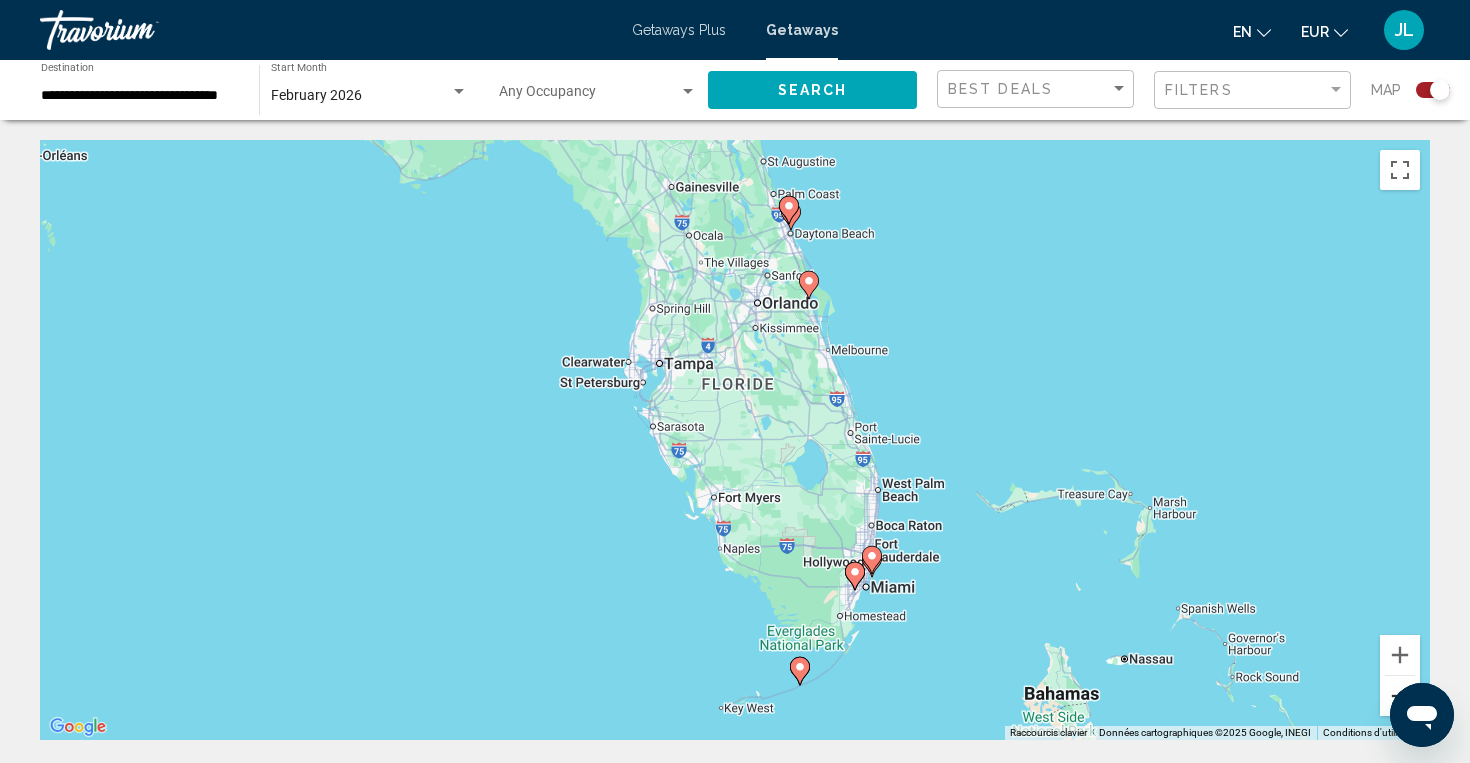 click at bounding box center (1400, 696) 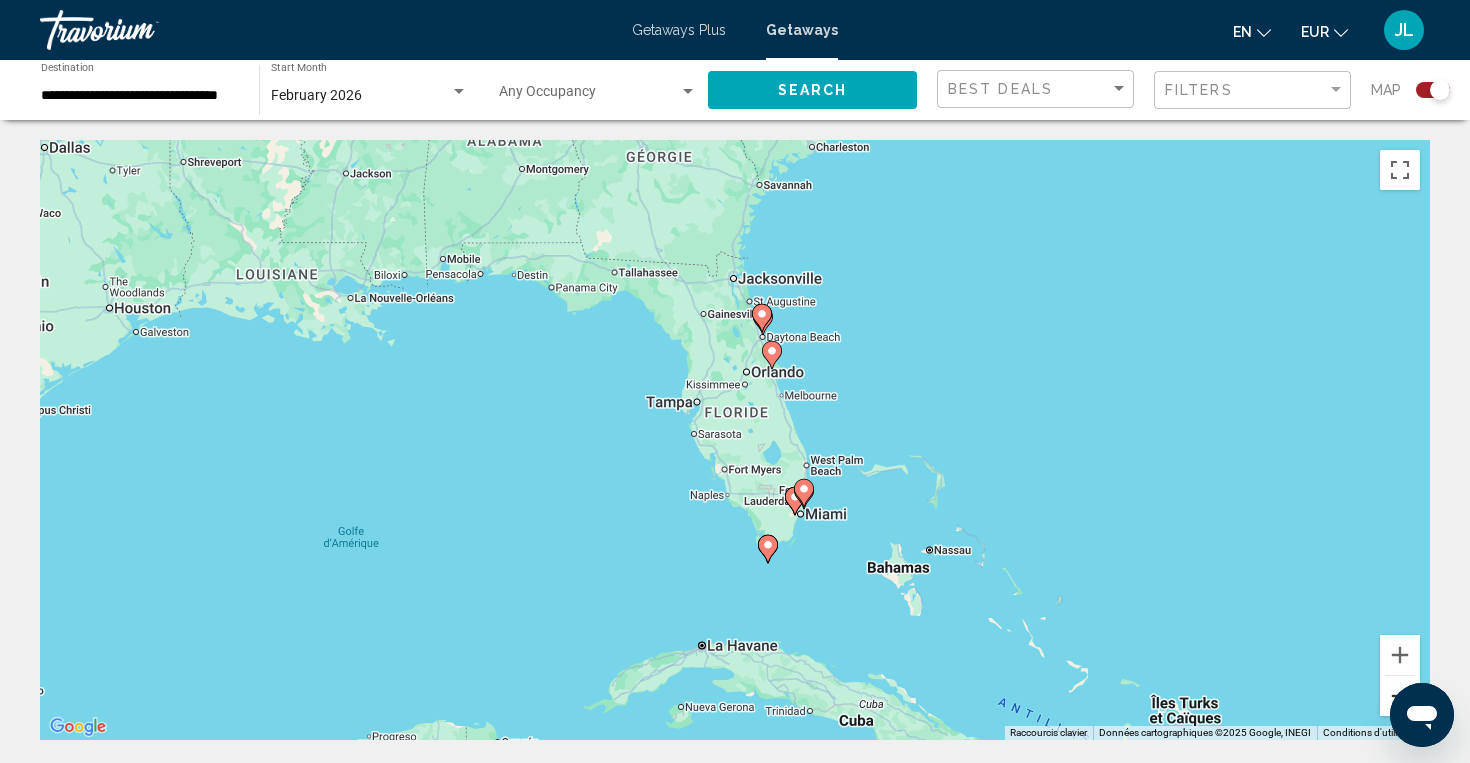 click at bounding box center [1400, 696] 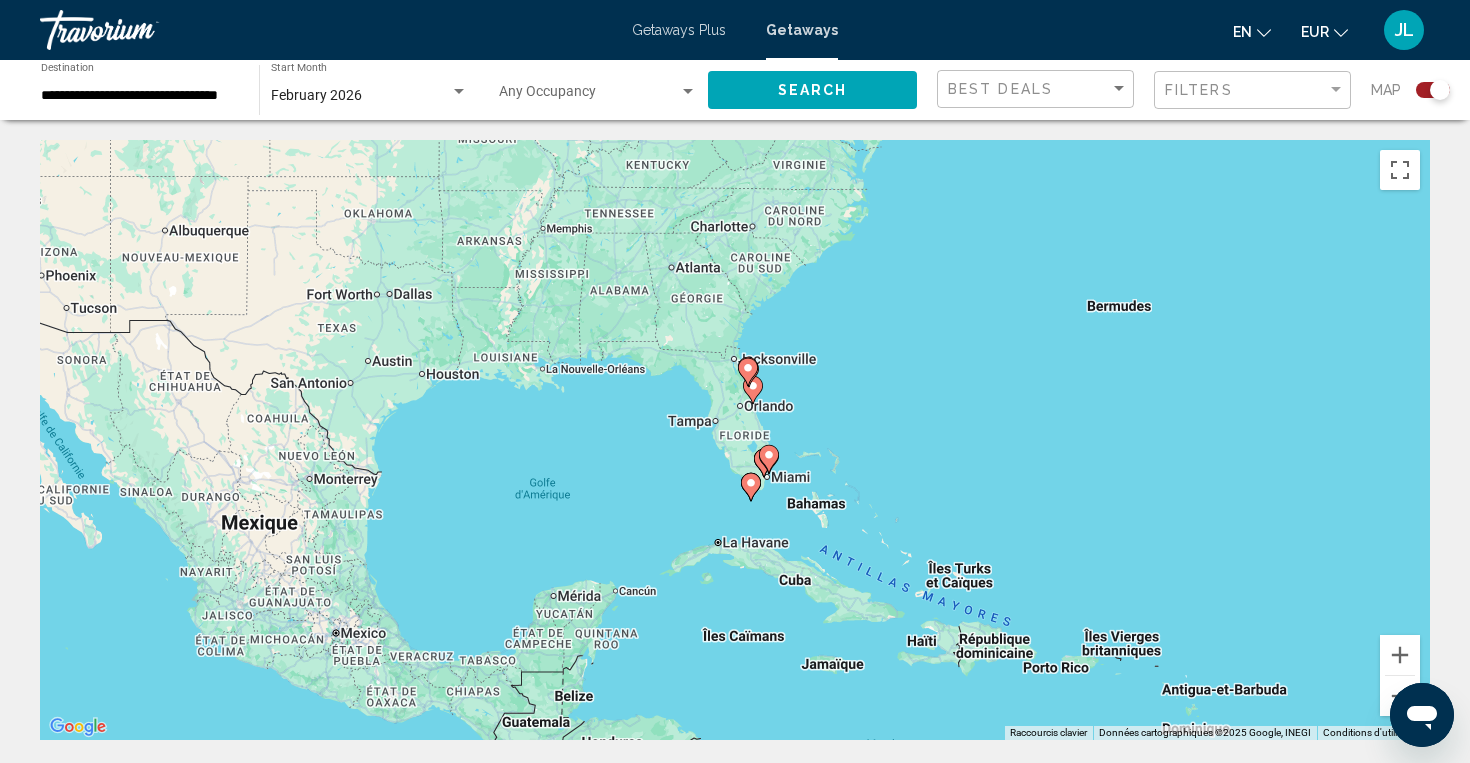 click at bounding box center [749, 373] 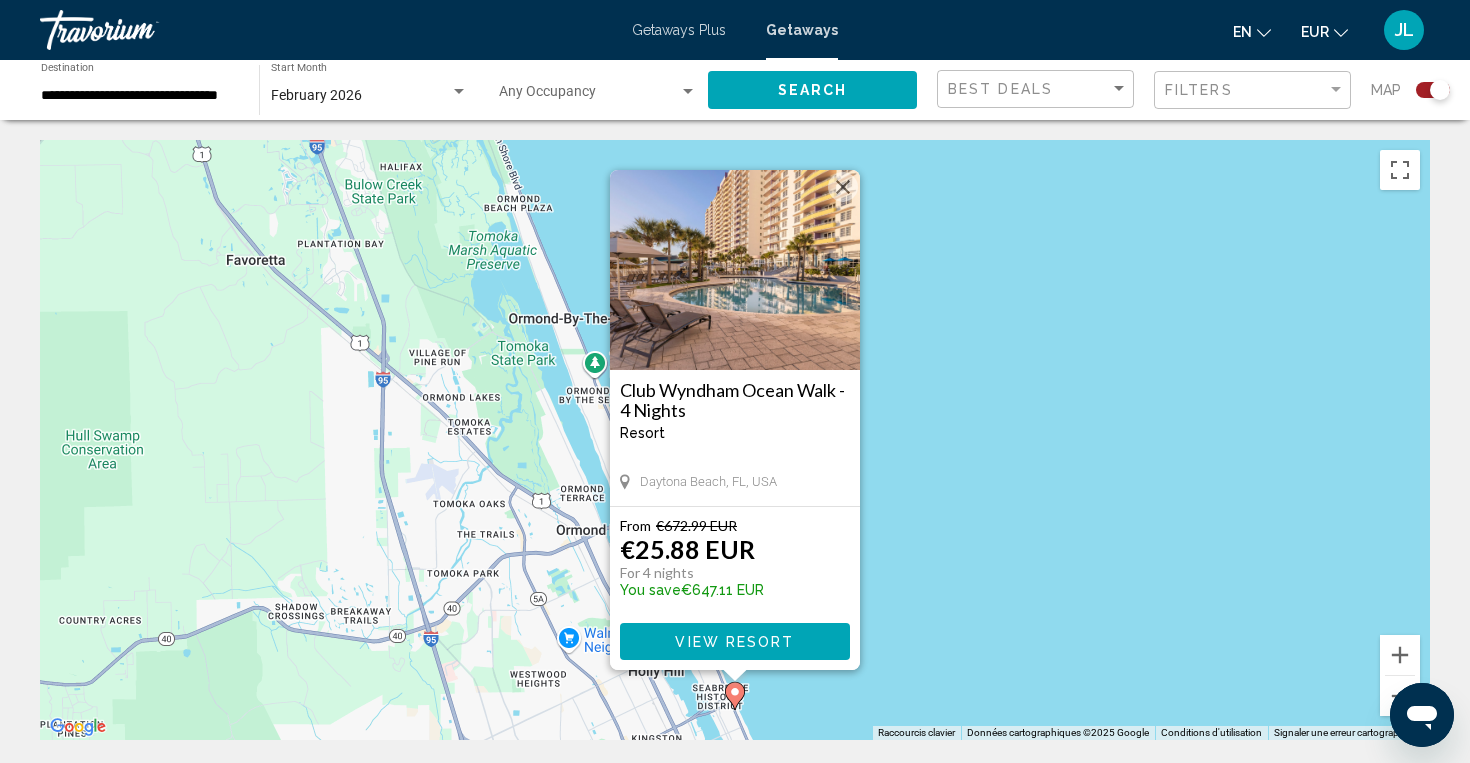 click on "[CITY], [STATE], [COUNTRY]" at bounding box center [735, 438] 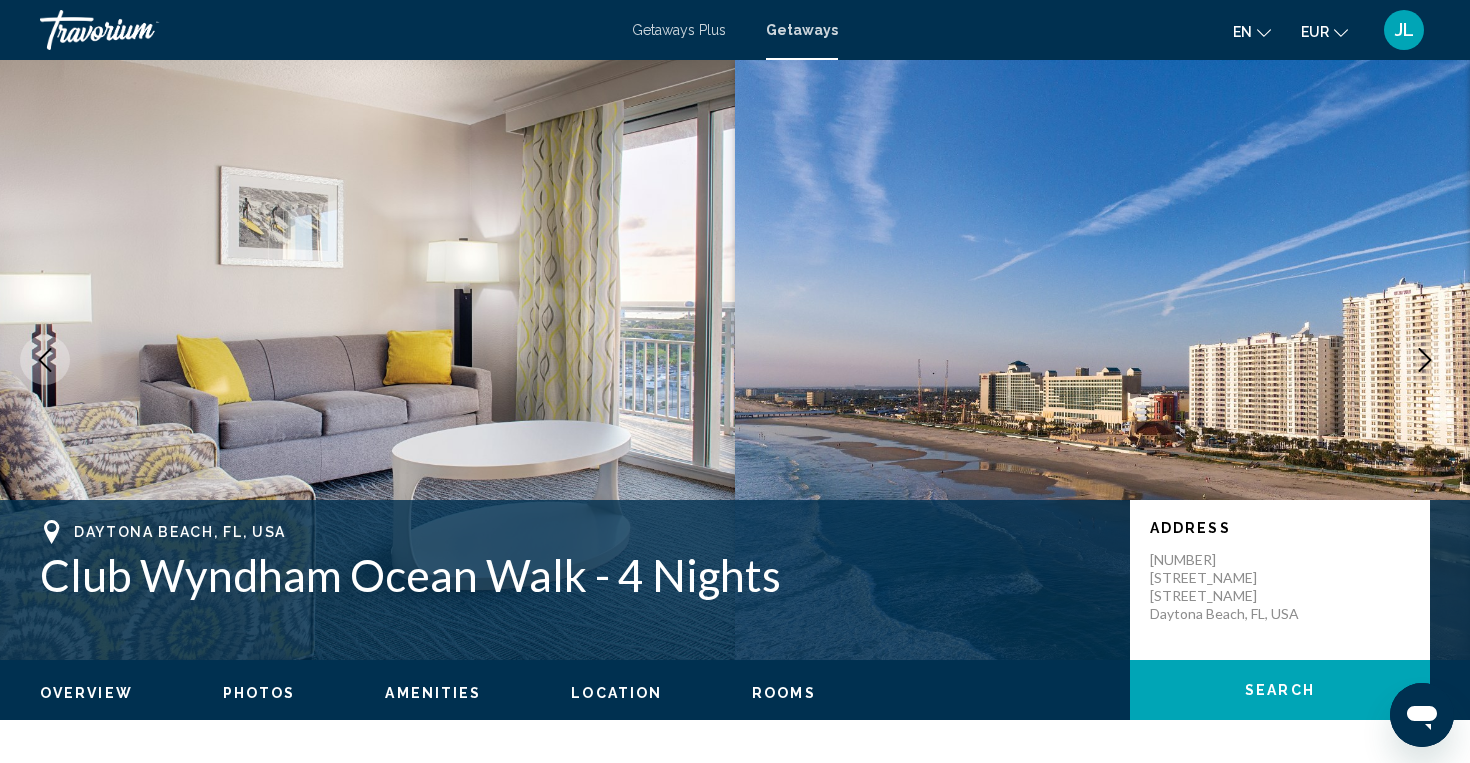 click 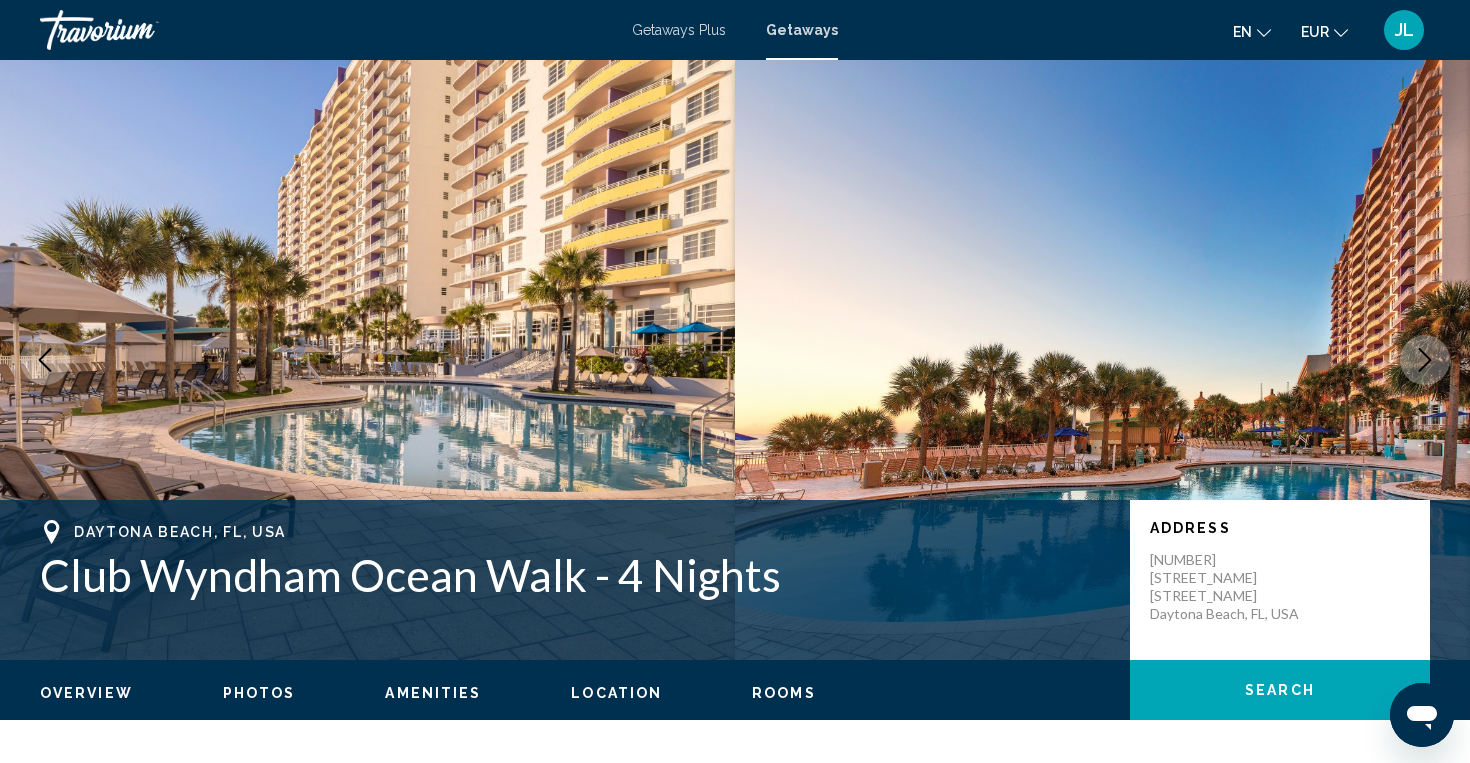 click 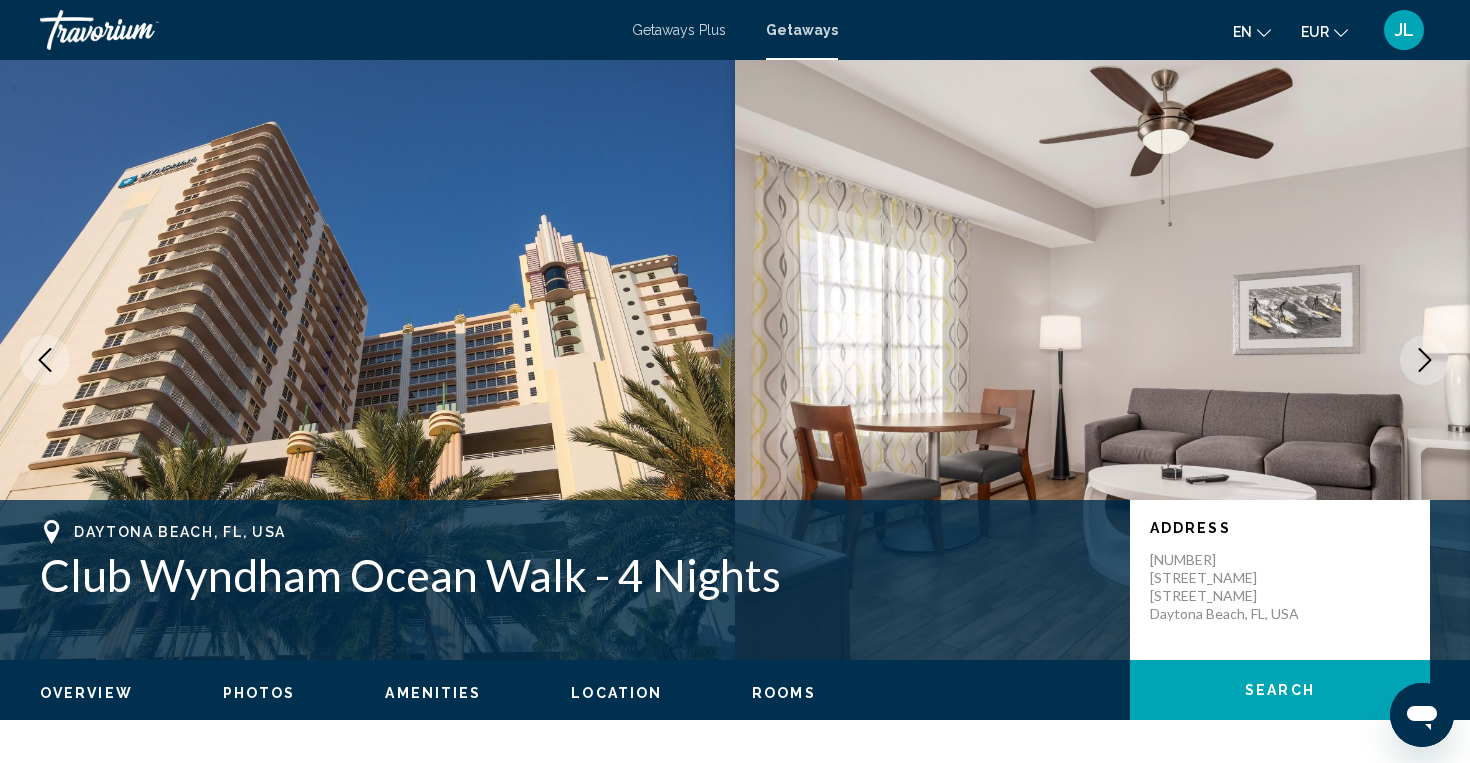 click 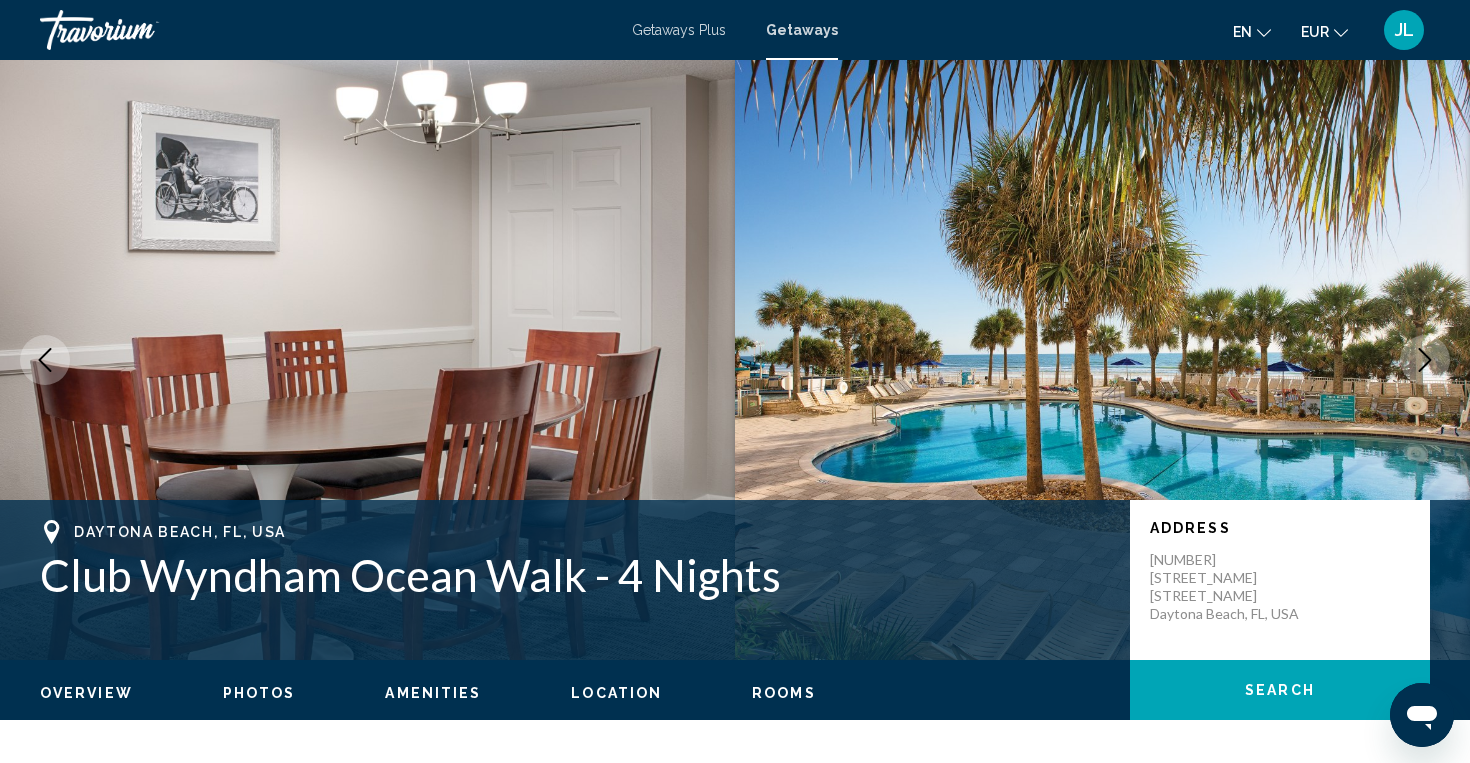 click 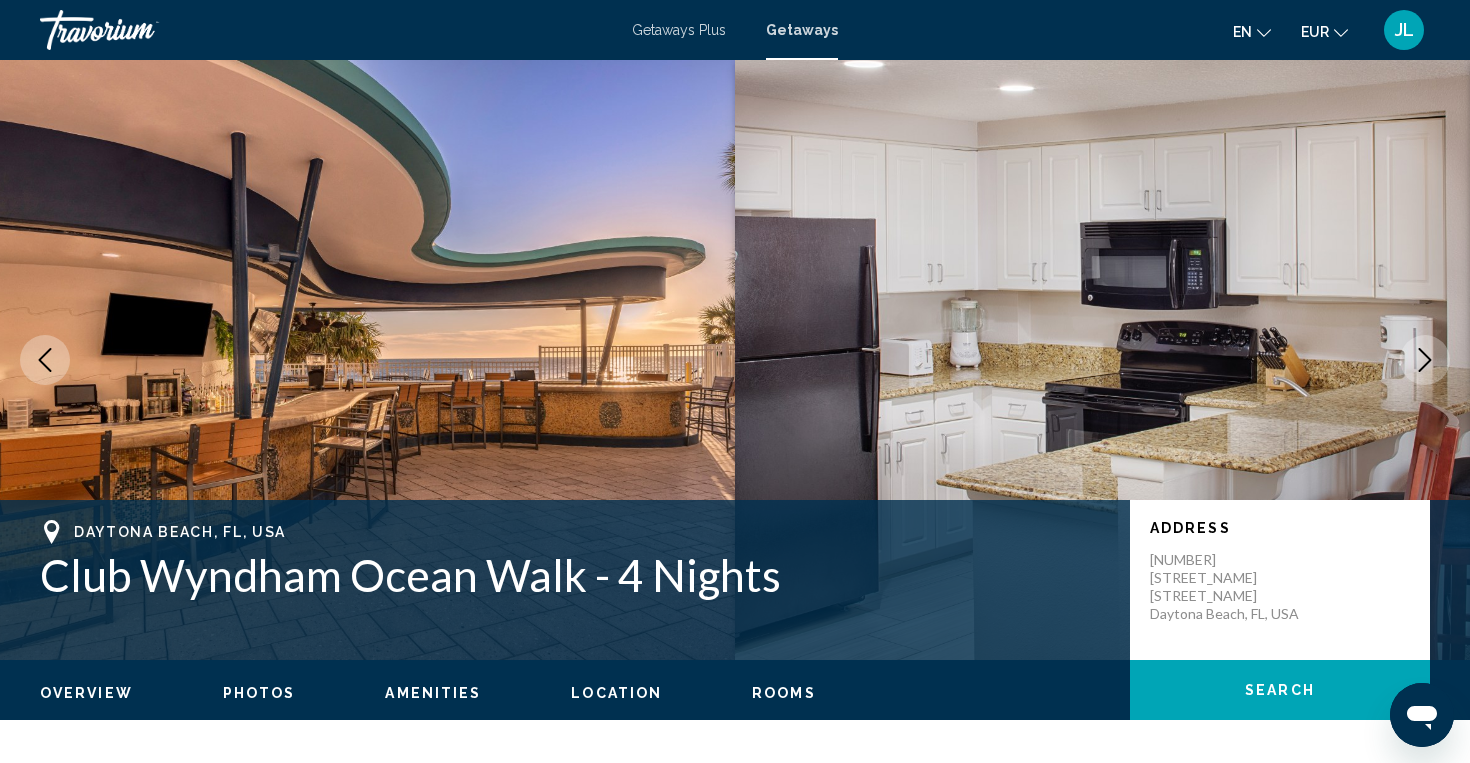 click 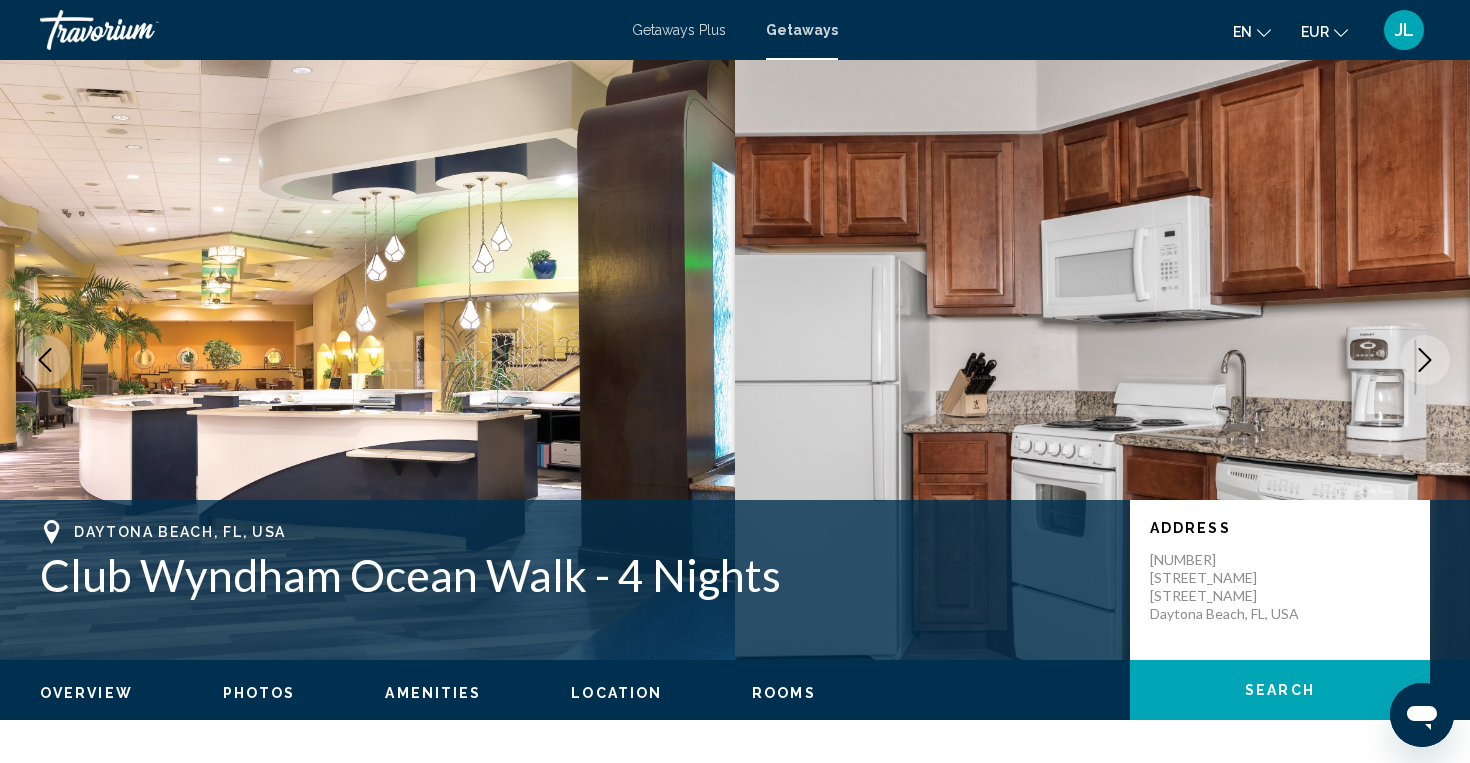 click 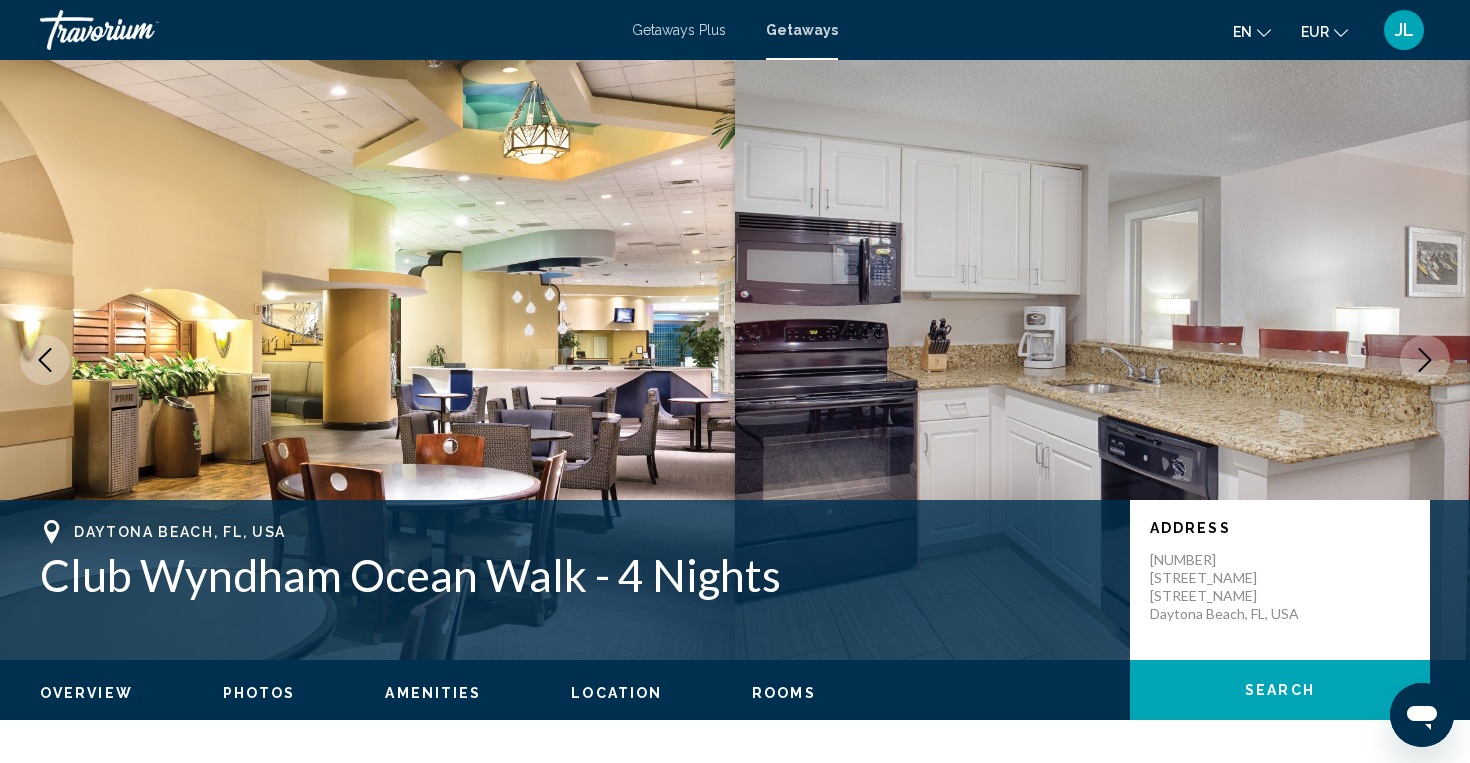 click 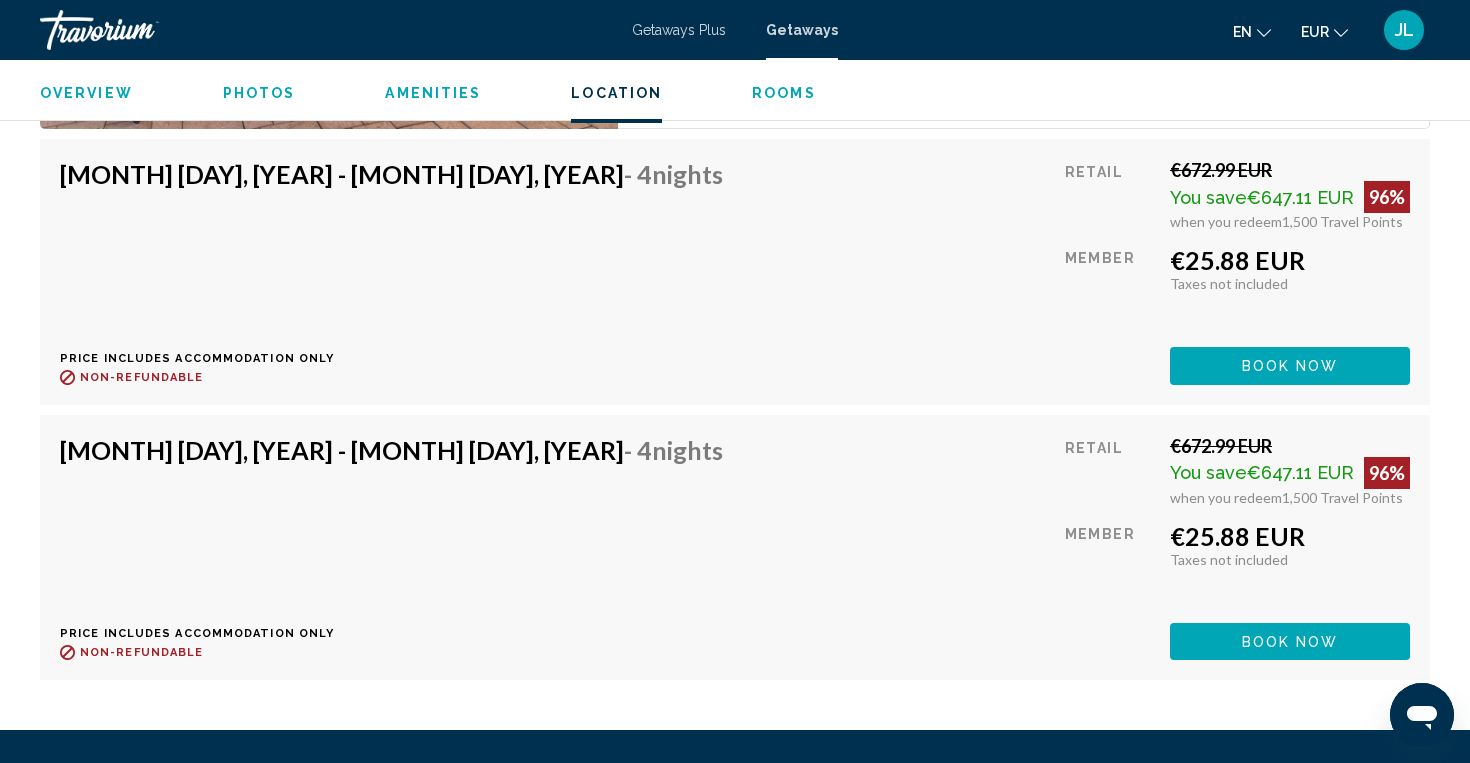 scroll, scrollTop: 3640, scrollLeft: 0, axis: vertical 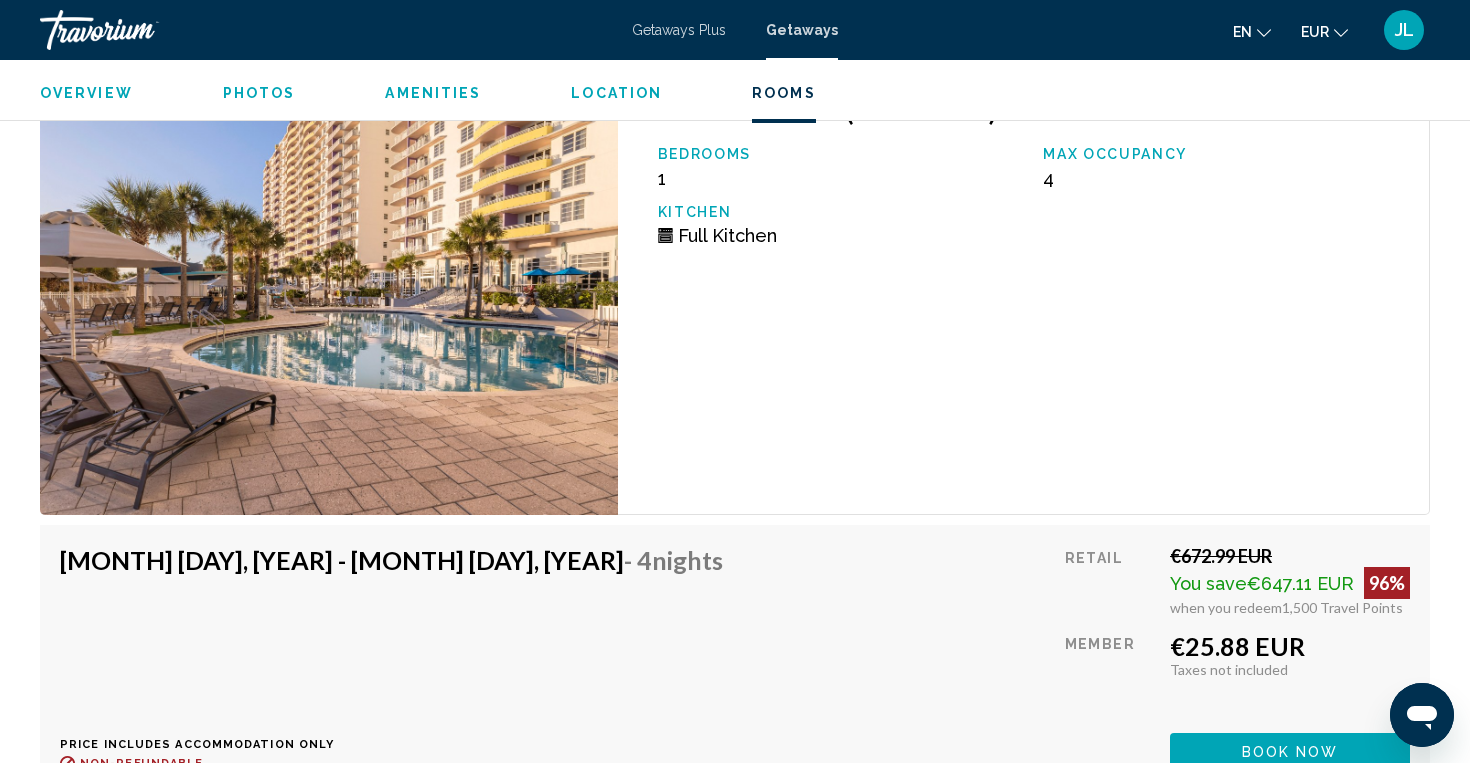 click at bounding box center [329, 295] 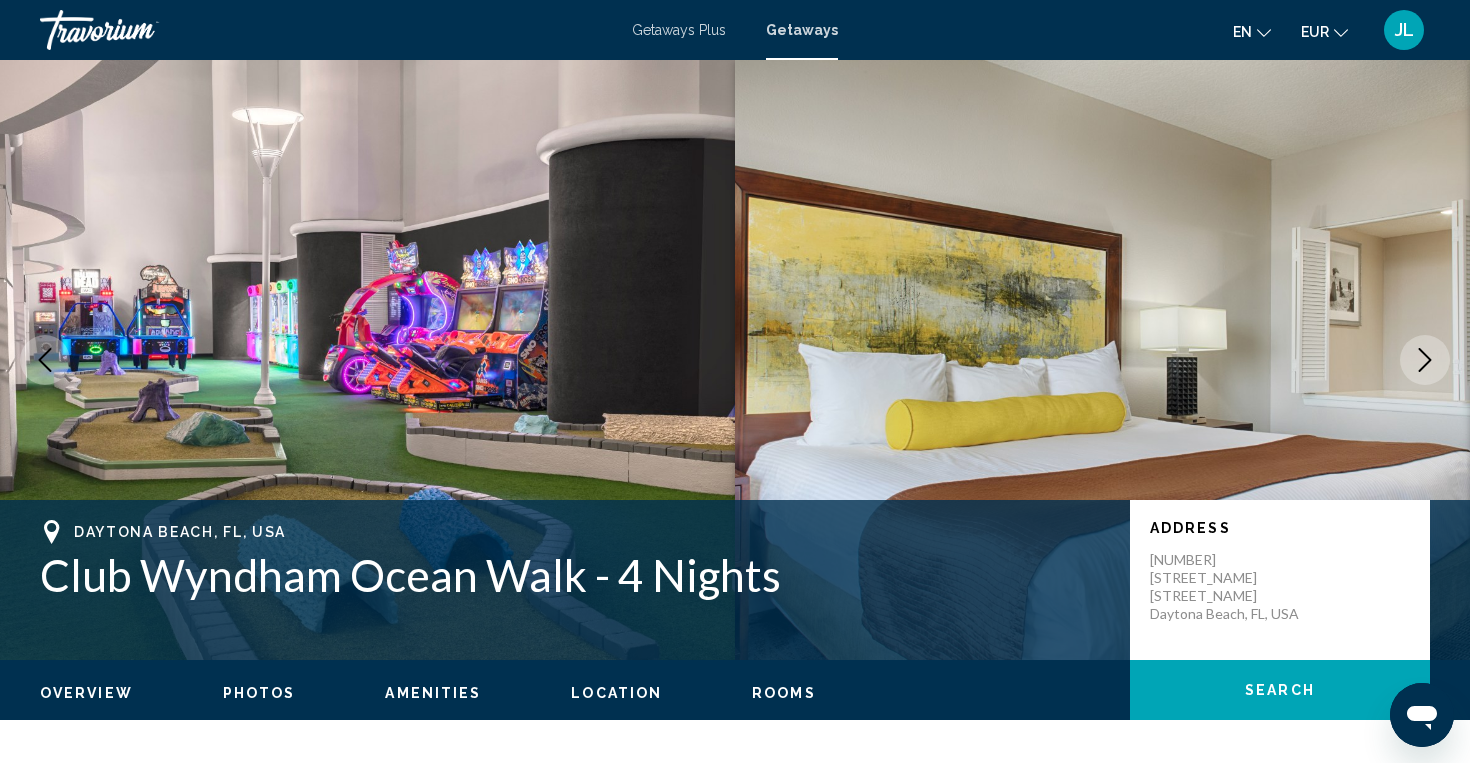 scroll, scrollTop: 0, scrollLeft: 0, axis: both 